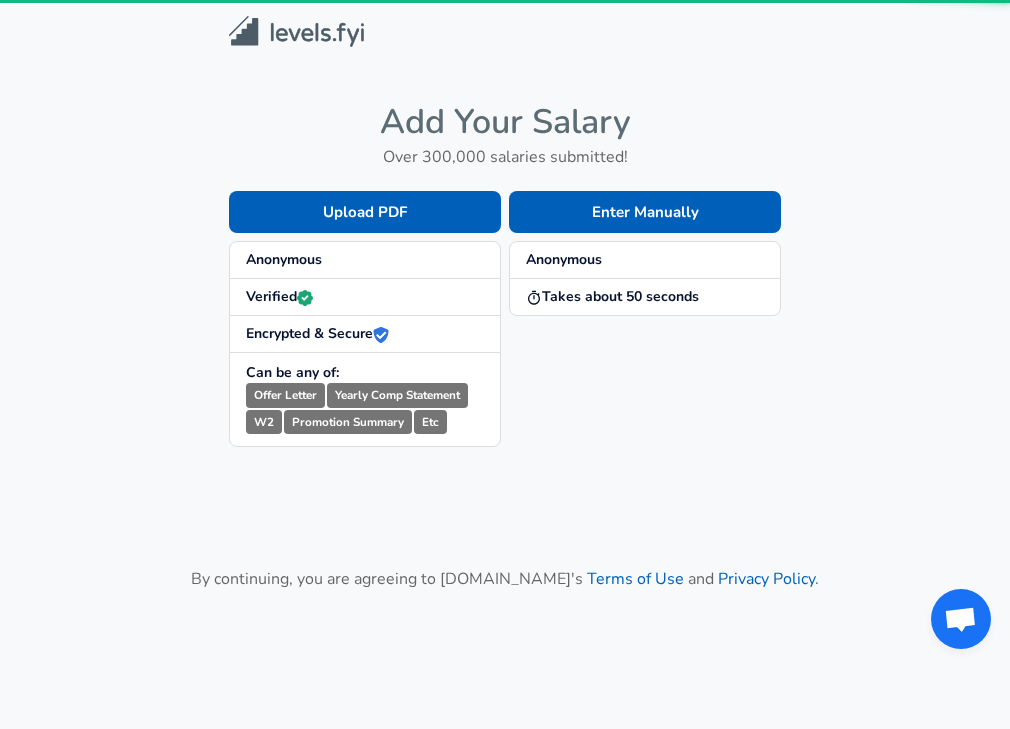 scroll, scrollTop: 0, scrollLeft: 0, axis: both 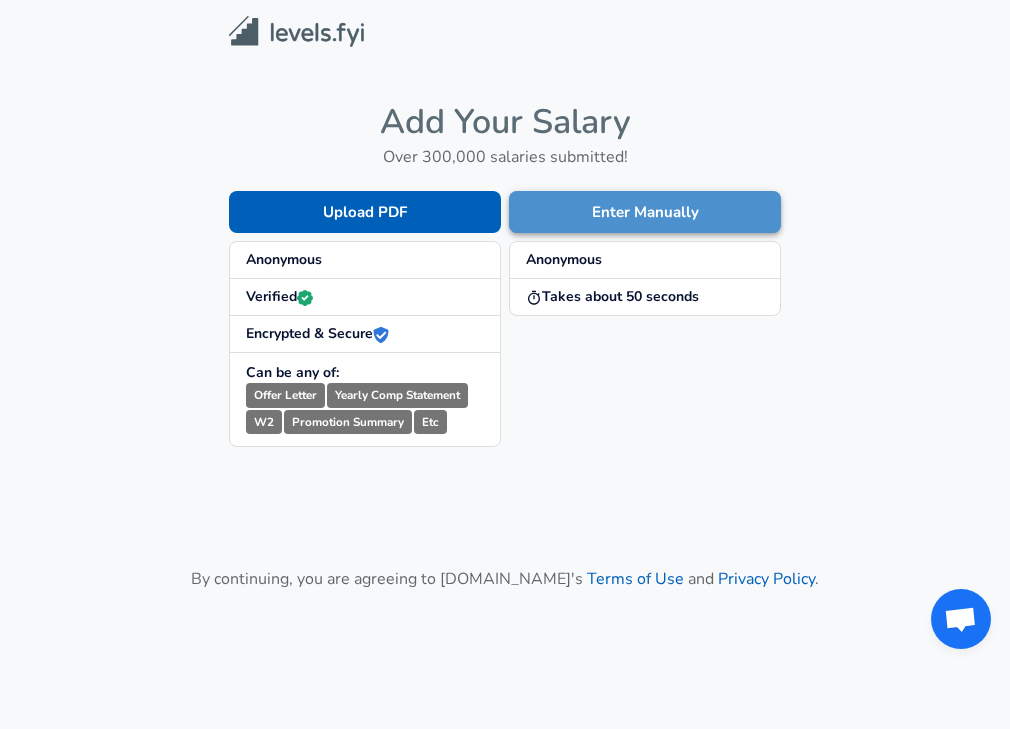click on "Enter Manually" at bounding box center [645, 212] 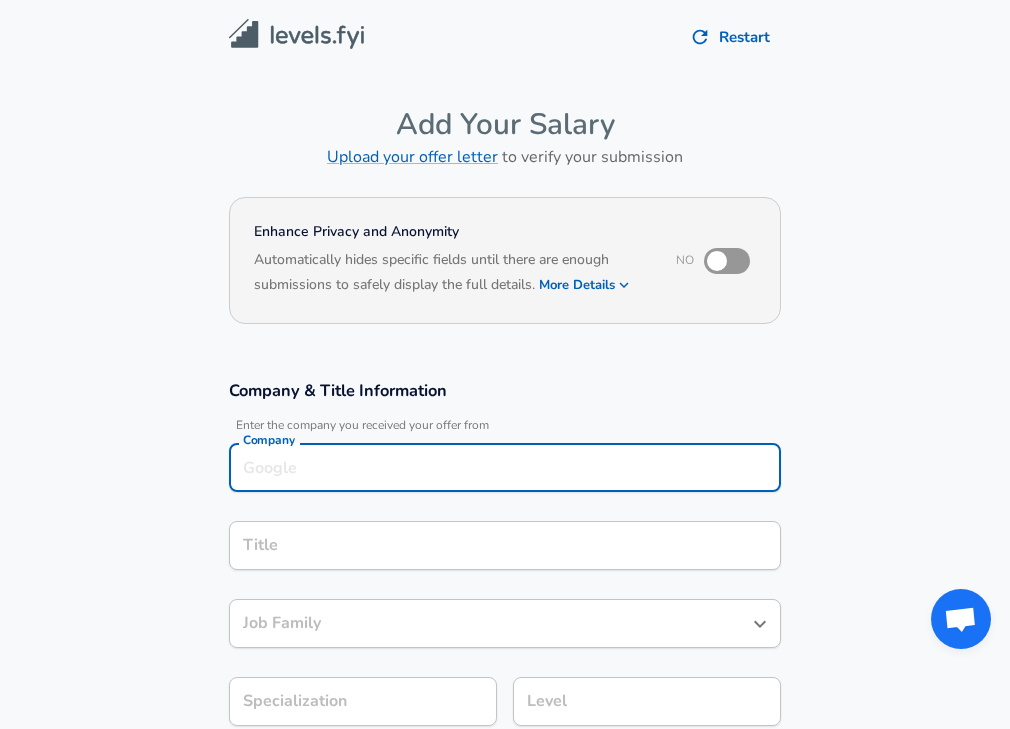 scroll, scrollTop: 20, scrollLeft: 0, axis: vertical 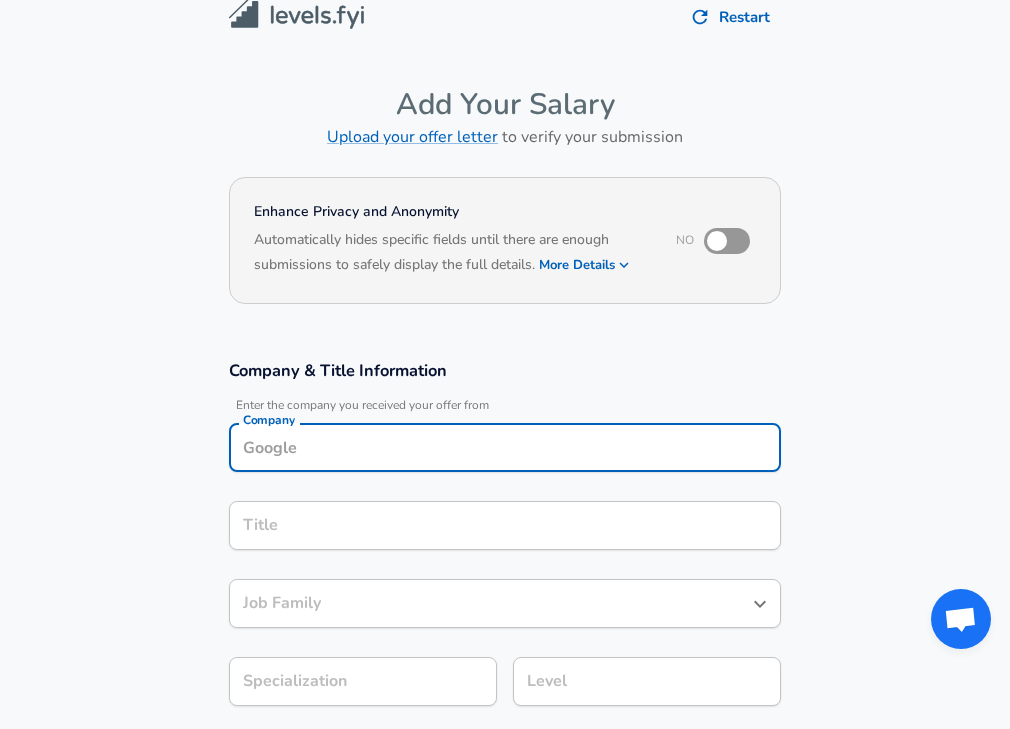 click on "Company" at bounding box center (505, 447) 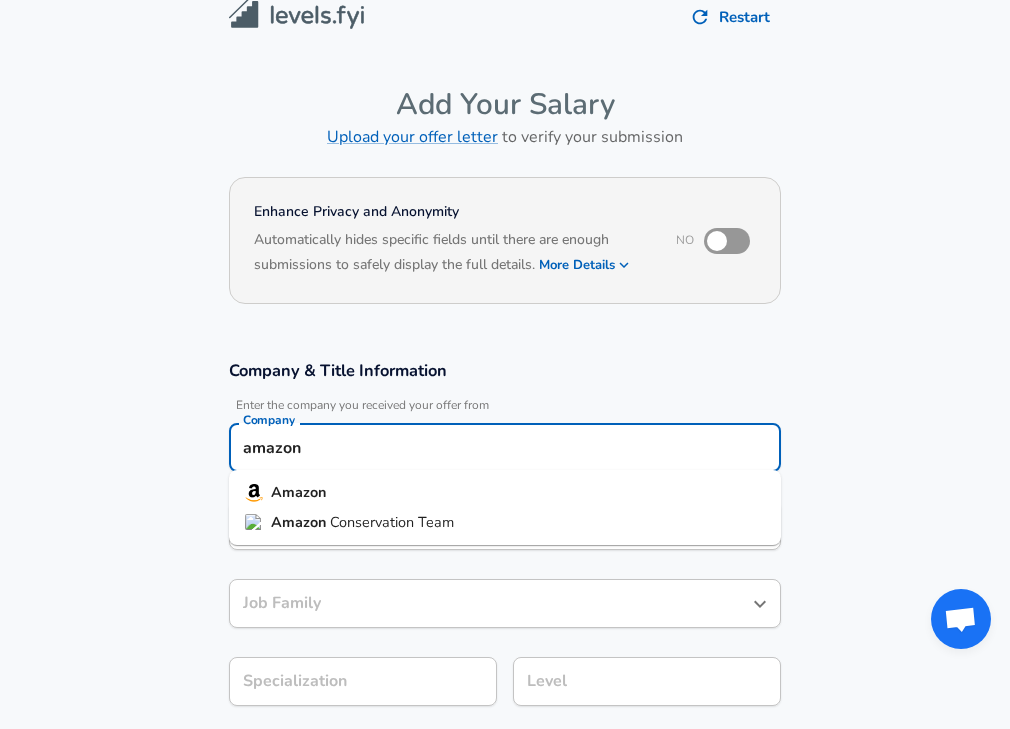 click on "Amazon" at bounding box center (505, 493) 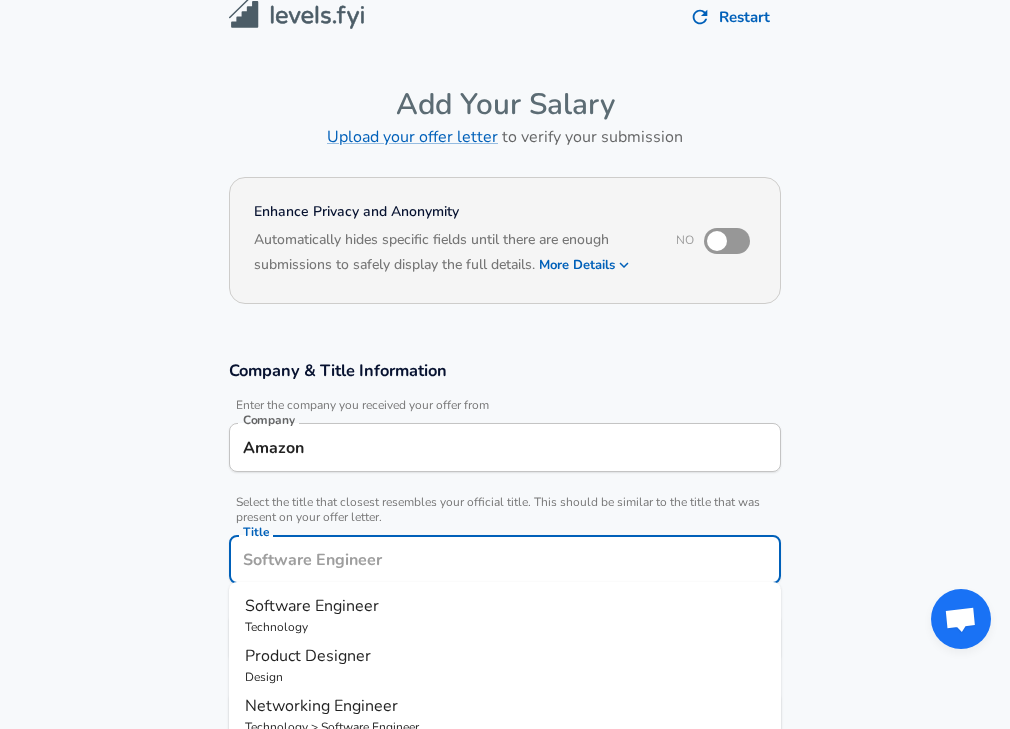 click on "Title" at bounding box center (505, 559) 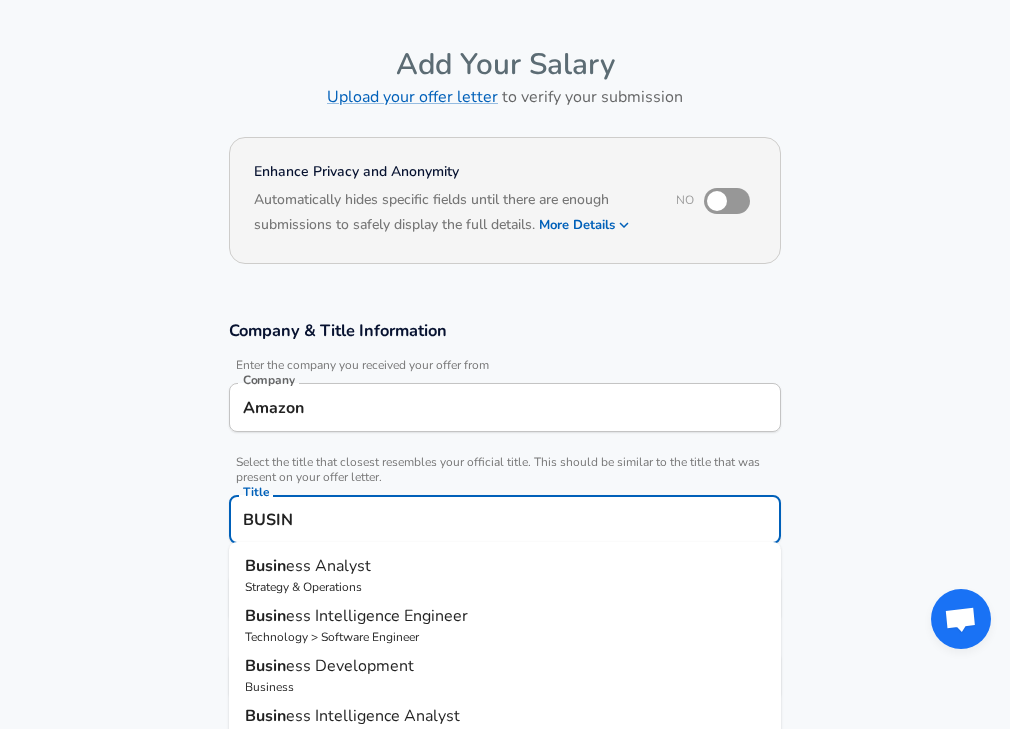 click on "Busin ess Intelligence Engineer Technology > Software Engineer" at bounding box center (505, 625) 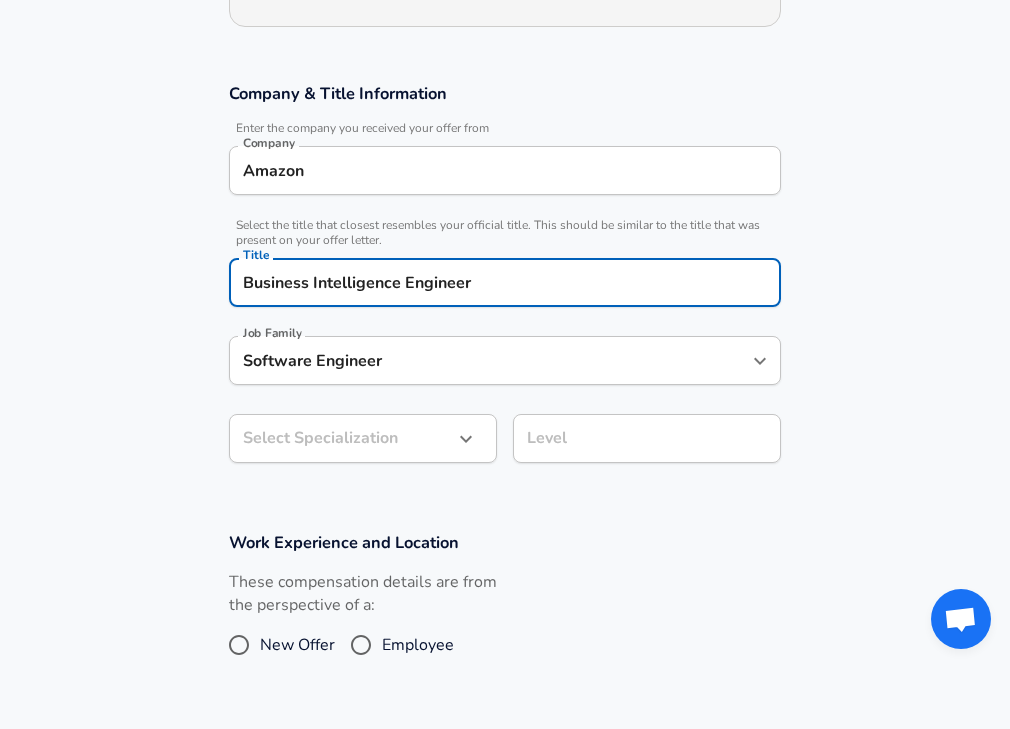 scroll, scrollTop: 361, scrollLeft: 0, axis: vertical 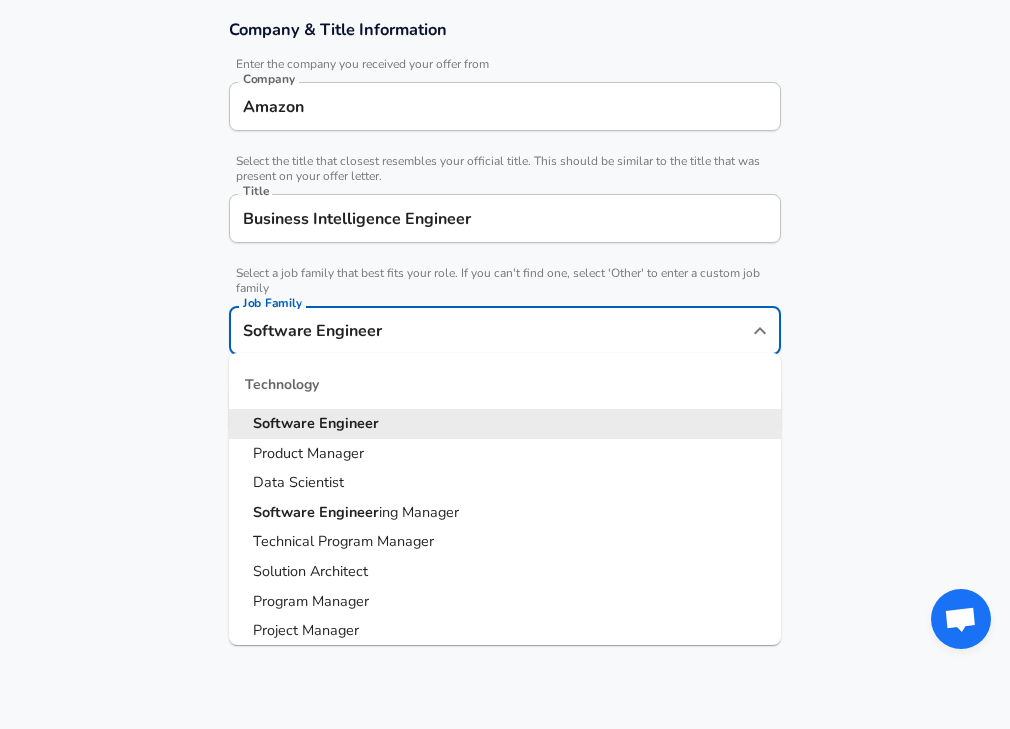 click on "Software Engineer Job Family" at bounding box center (505, 330) 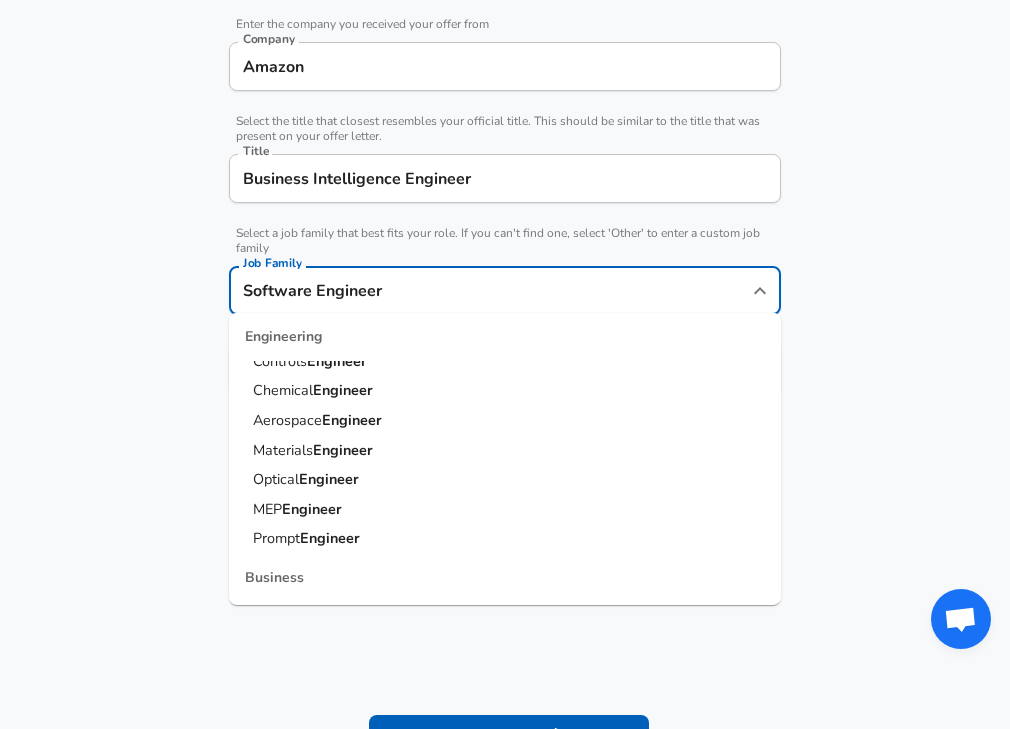 scroll, scrollTop: 1036, scrollLeft: 0, axis: vertical 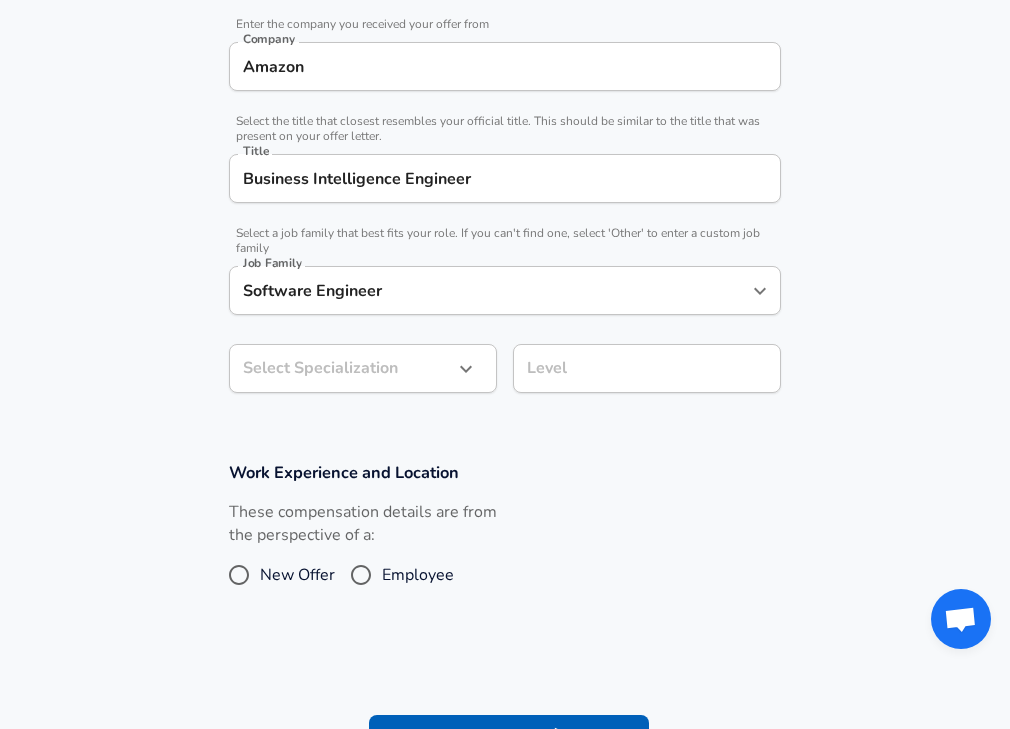 click on "Work Experience and Location These compensation details are from the perspective of a: New Offer Employee" at bounding box center (505, 538) 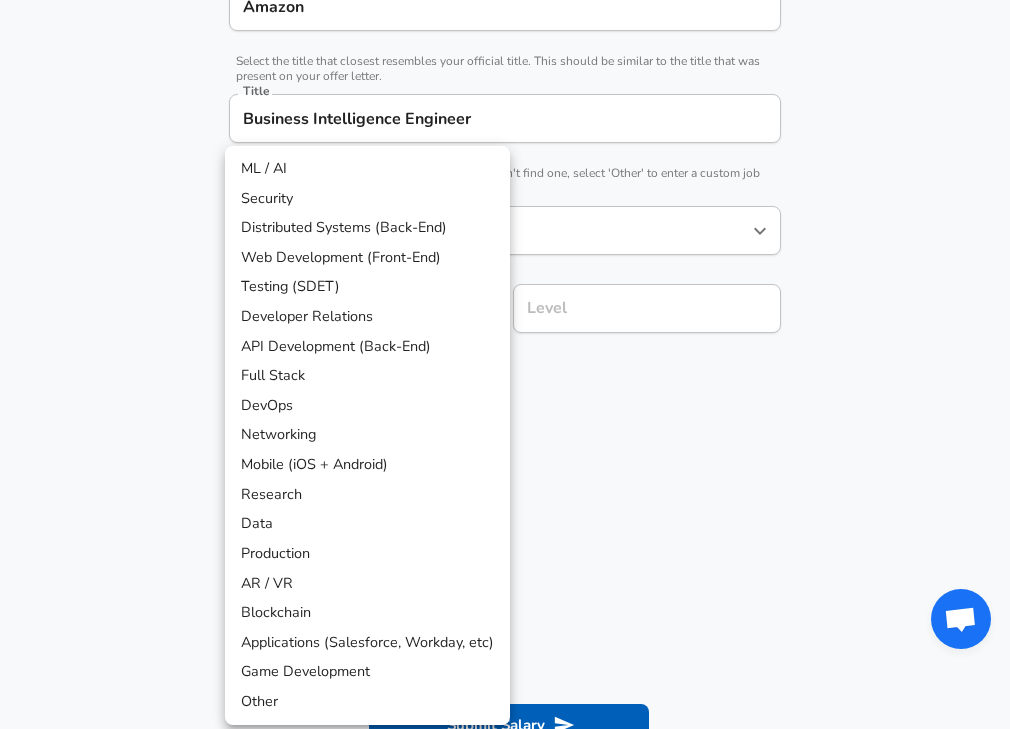click on "Data" at bounding box center [367, 524] 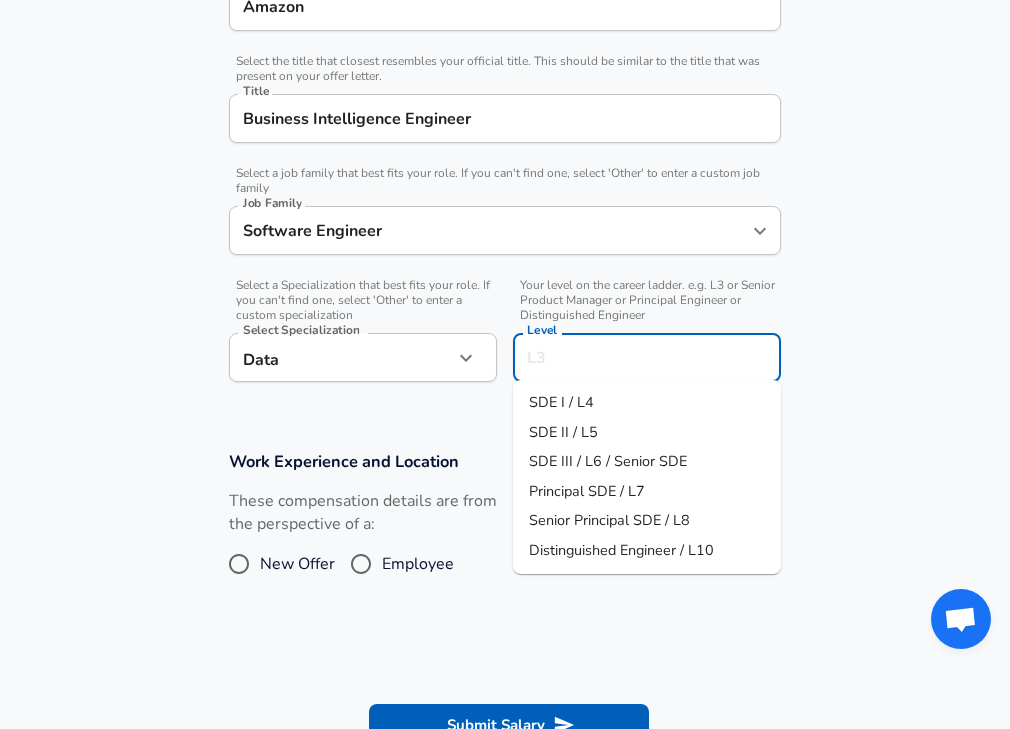 scroll, scrollTop: 501, scrollLeft: 0, axis: vertical 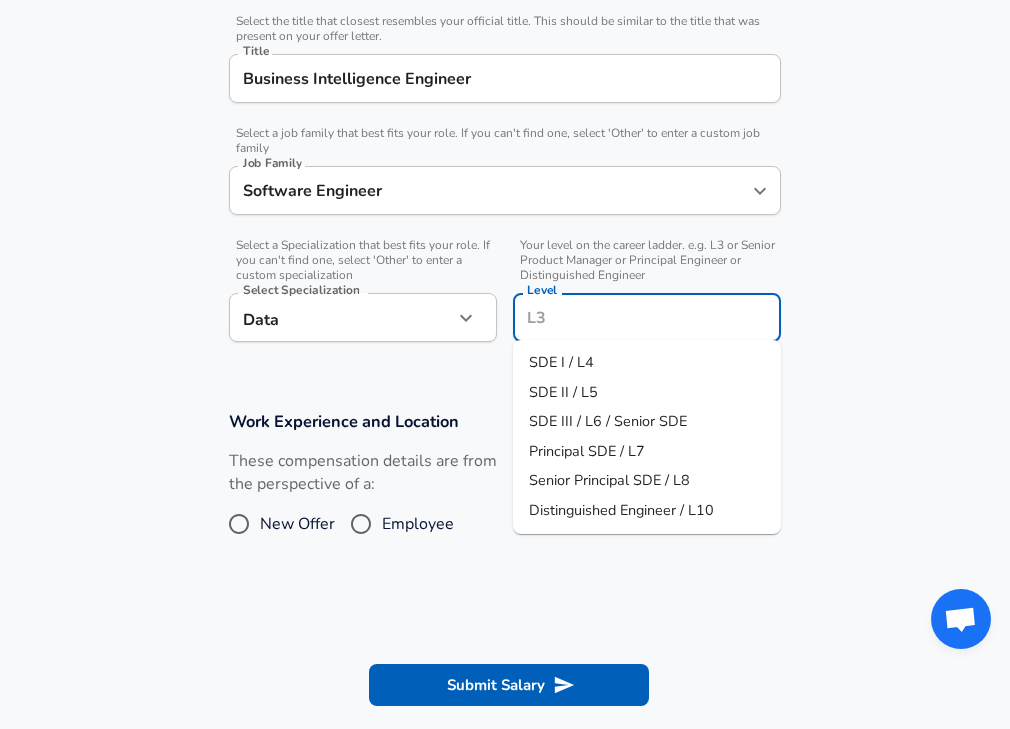 click on "Level" at bounding box center [647, 317] 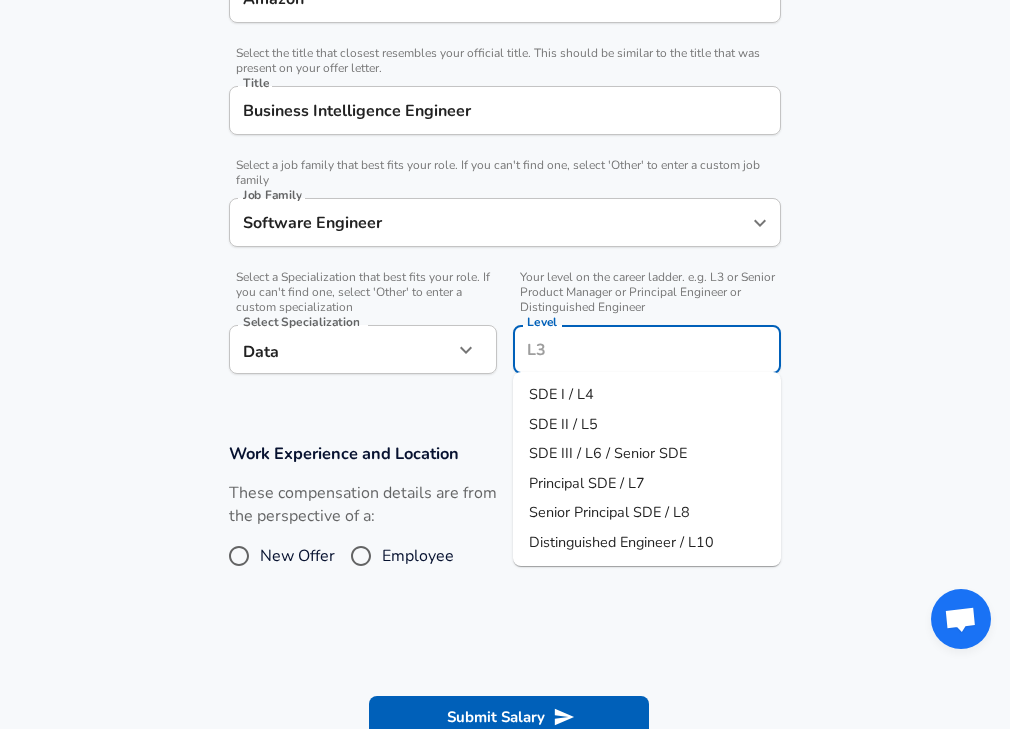 scroll, scrollTop: 447, scrollLeft: 0, axis: vertical 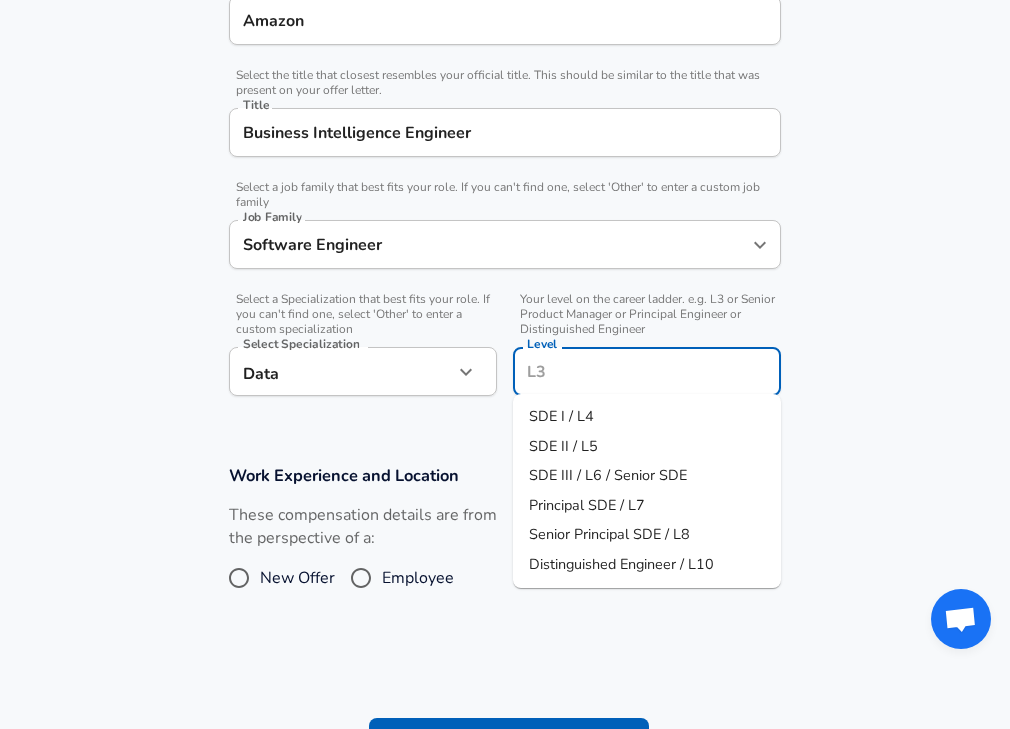 click on "Software Engineer" at bounding box center (490, 244) 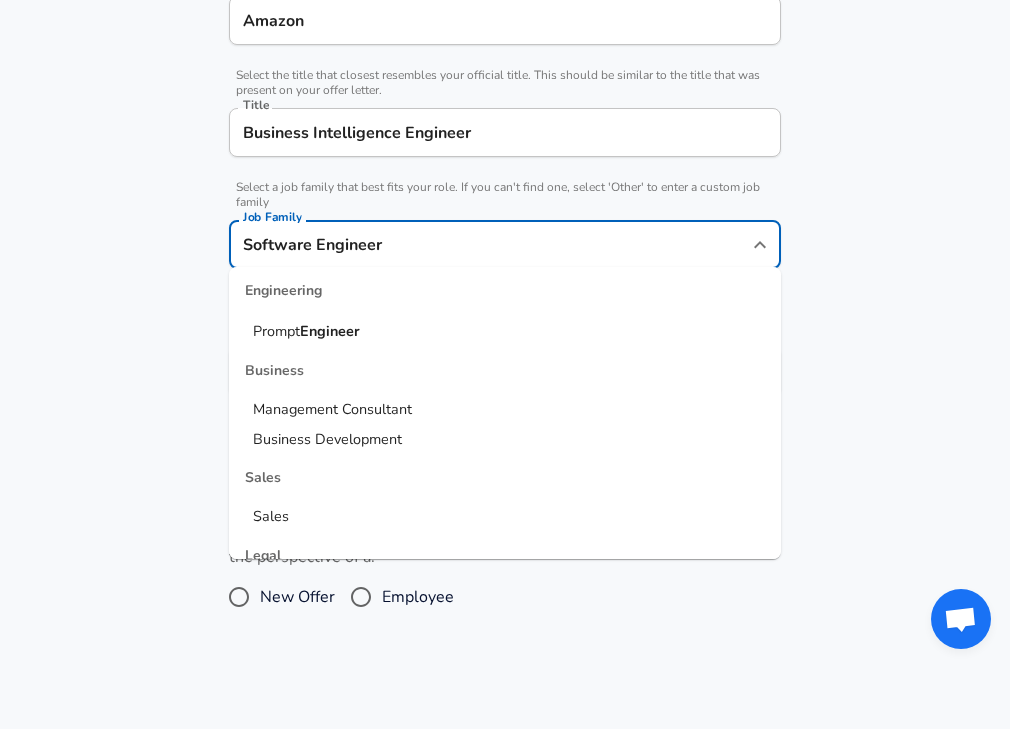scroll, scrollTop: 713, scrollLeft: 0, axis: vertical 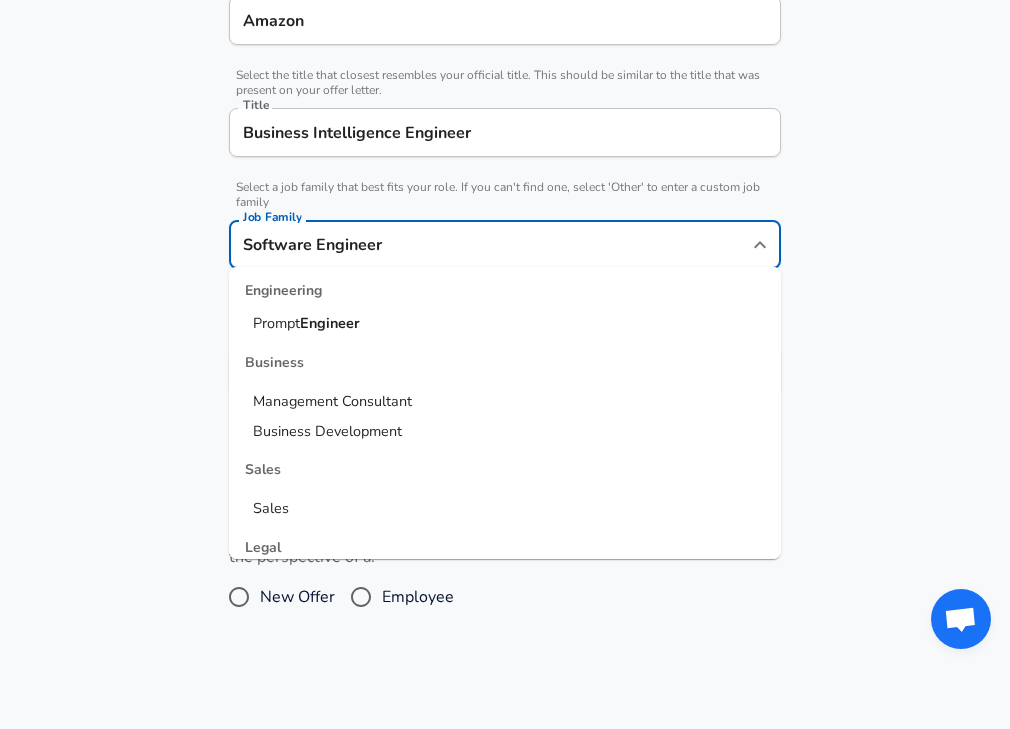 click on "Business Development" at bounding box center [327, 431] 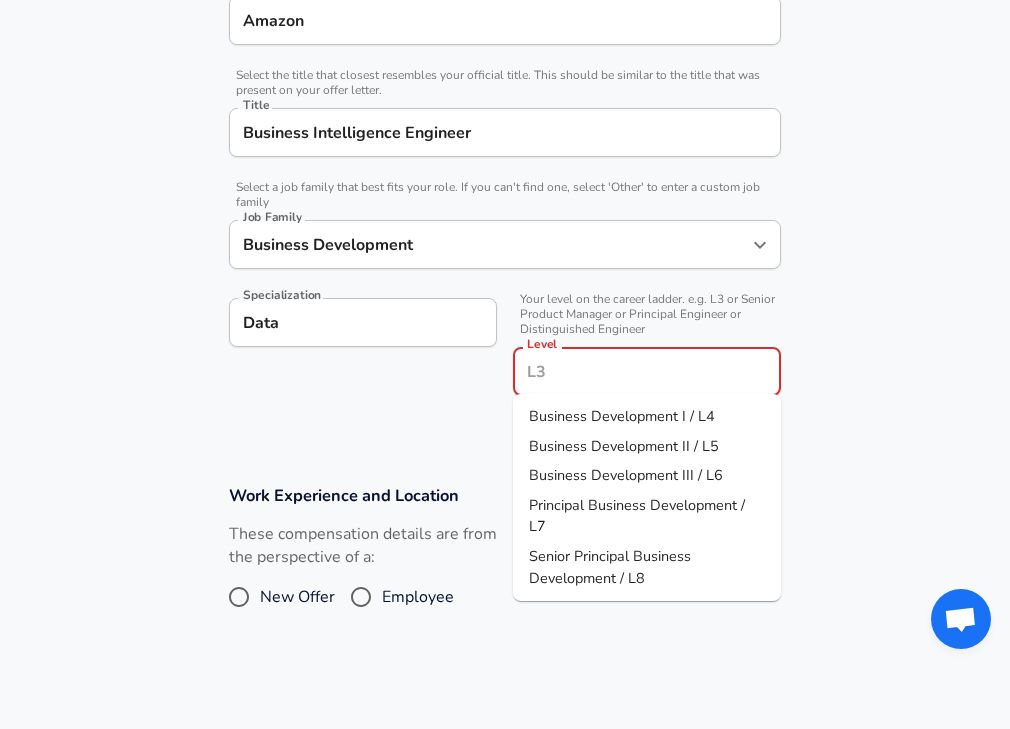 click on "Level" at bounding box center [647, 371] 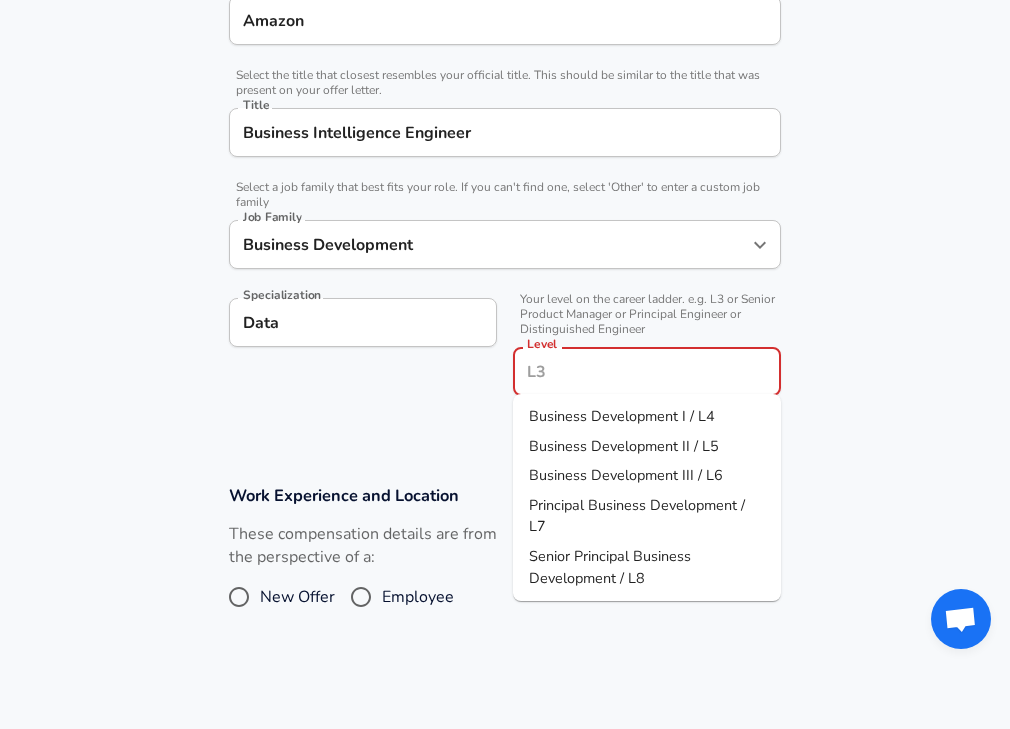click on "Business Development II / L5" at bounding box center (624, 446) 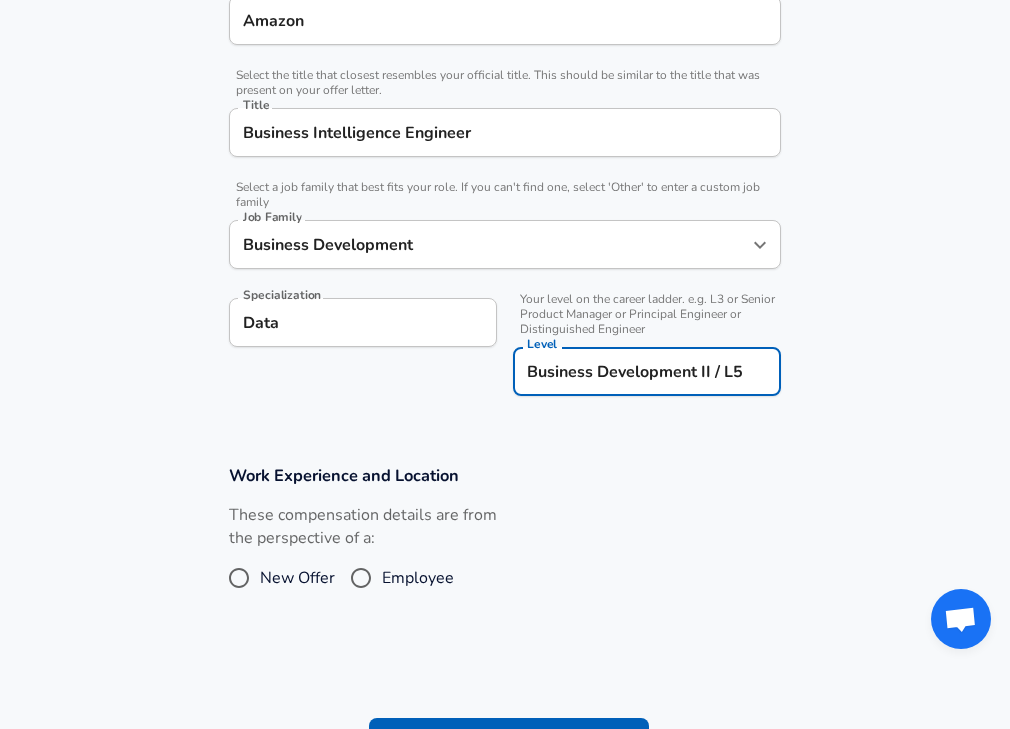 click on "Employee" at bounding box center [361, 578] 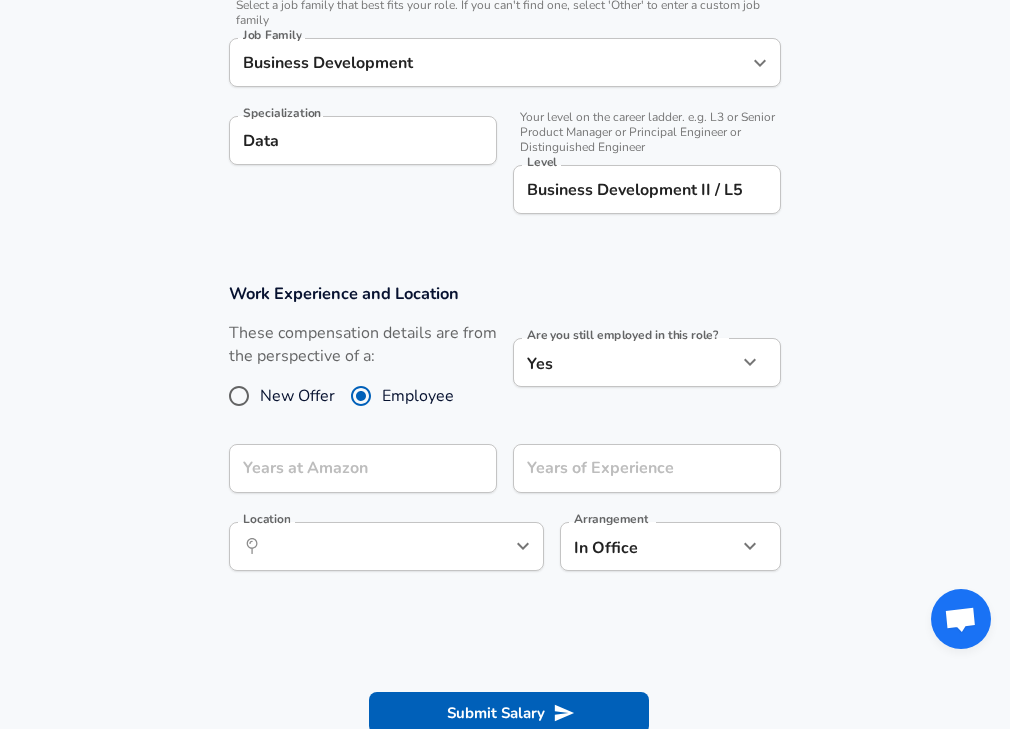 scroll, scrollTop: 634, scrollLeft: 0, axis: vertical 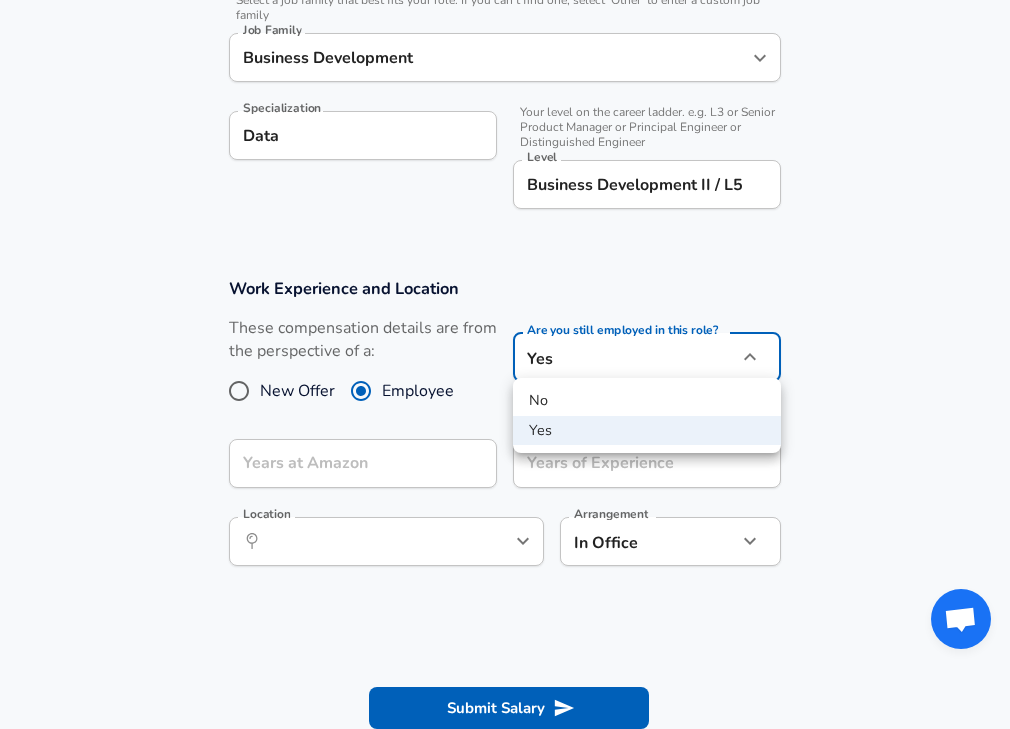 click on "Restart Add Your Salary Upload your offer letter   to verify your submission Enhance Privacy and Anonymity No Automatically hides specific fields until there are enough submissions to safely display the full details.   More Details Based on your submission and the data points that we have already collected, we will automatically hide and anonymize specific fields if there aren't enough data points to remain sufficiently anonymous. Company & Title Information   Enter the company you received your offer from Company Amazon Company   Select the title that closest resembles your official title. This should be similar to the title that was present on your offer letter. Title Business Intelligence Engineer Title   Select a job family that best fits your role. If you can't find one, select 'Other' to enter a custom job family Job Family Business Development Job Family Specialization Data Specialization   Level Business Development II / L5 Level Work Experience and Location New Offer Employee Yes yes Years at [GEOGRAPHIC_DATA]" at bounding box center (505, -270) 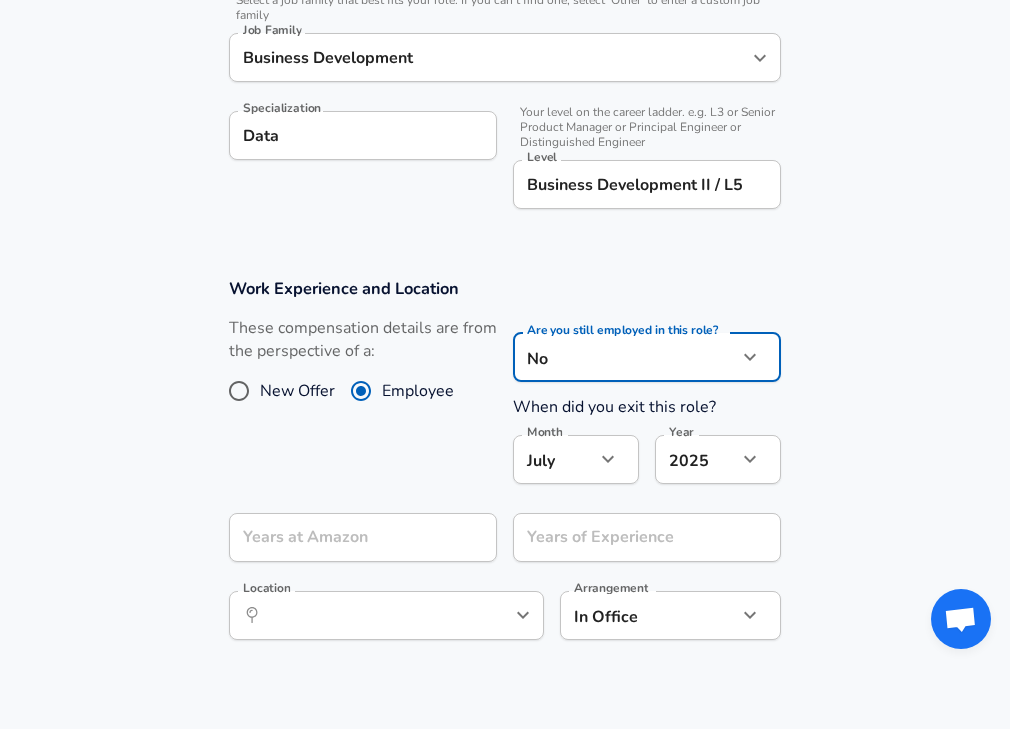 type on "no" 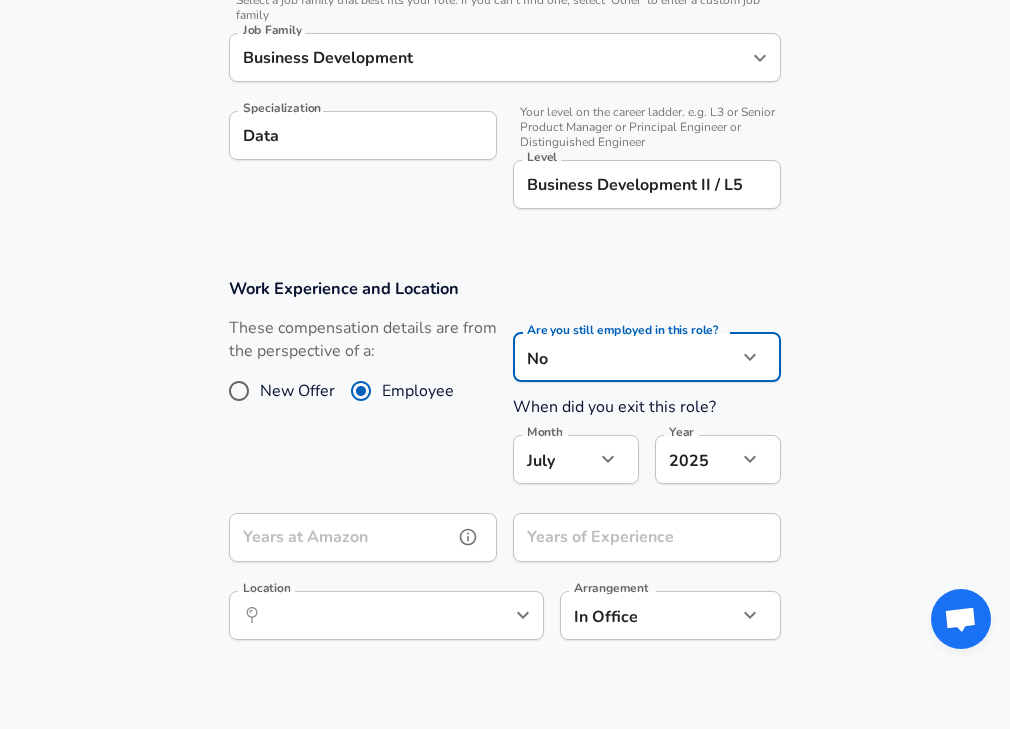 click on "Years at Amazon" at bounding box center (341, 537) 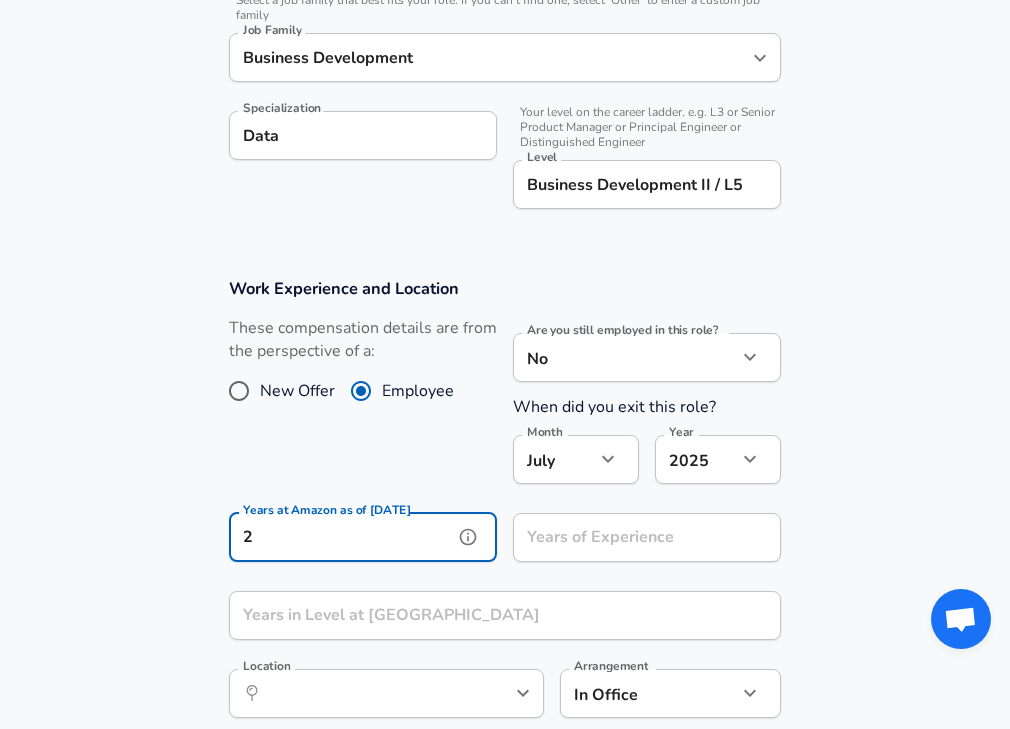 type on "2" 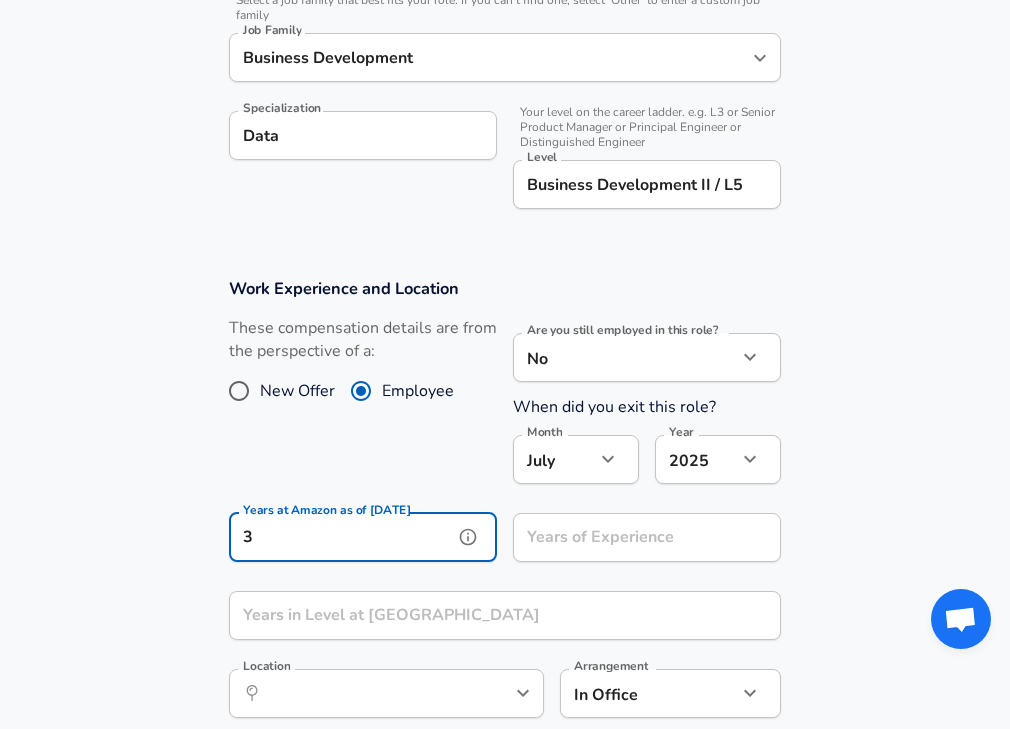 type on "3" 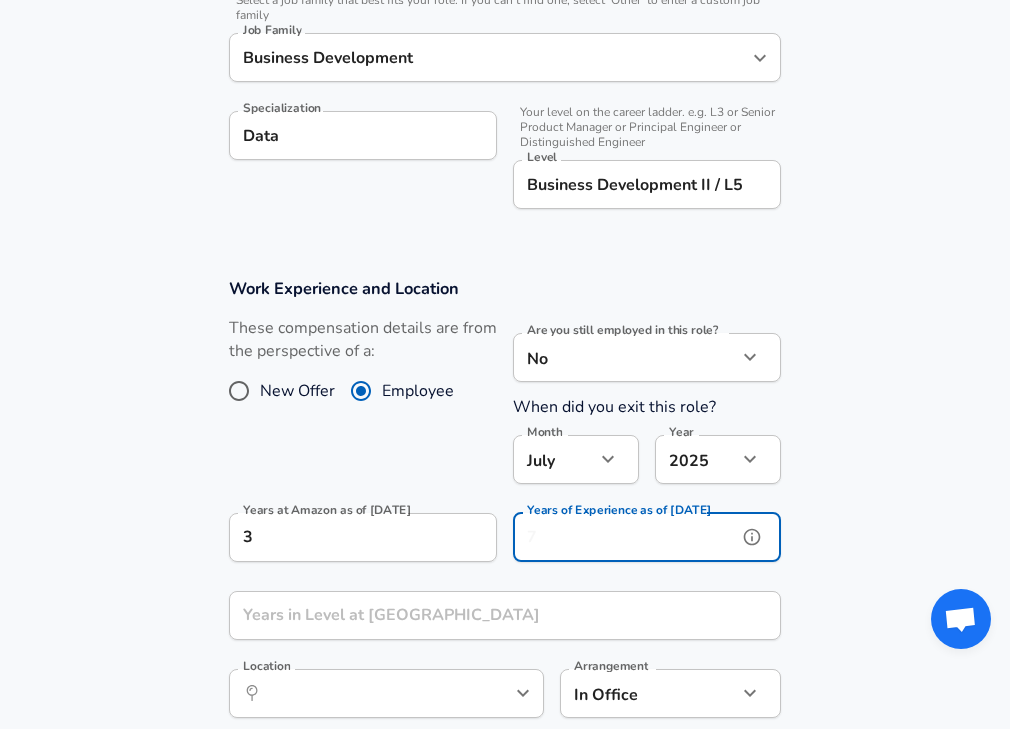 click on "Years of Experience as of [DATE]" at bounding box center (625, 537) 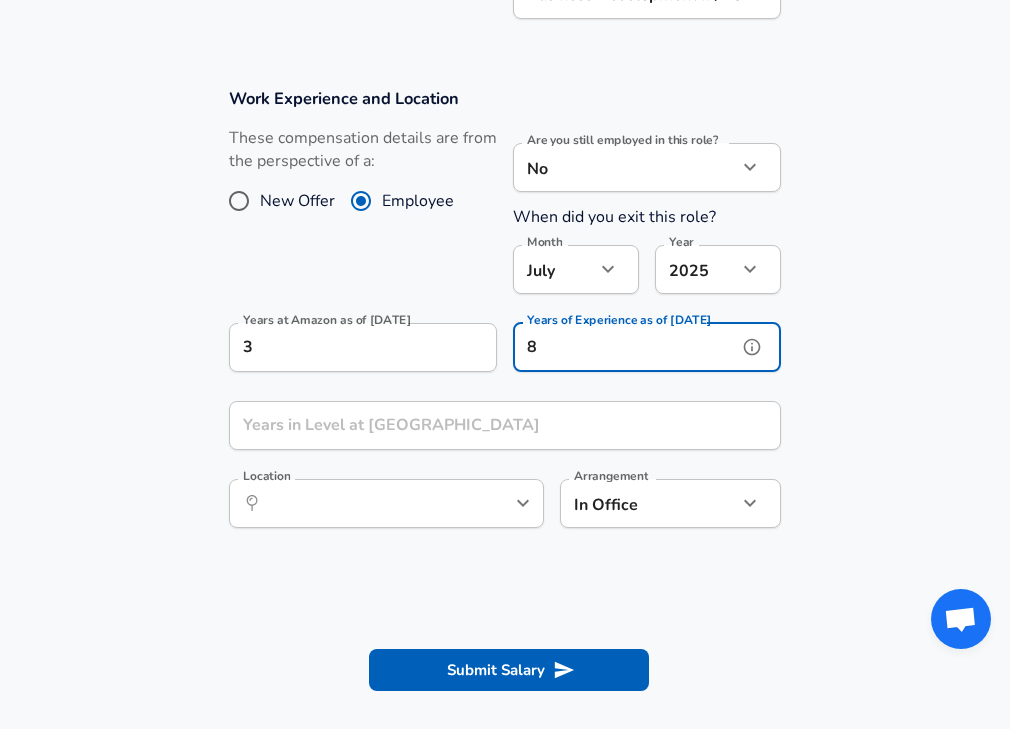 scroll, scrollTop: 825, scrollLeft: 0, axis: vertical 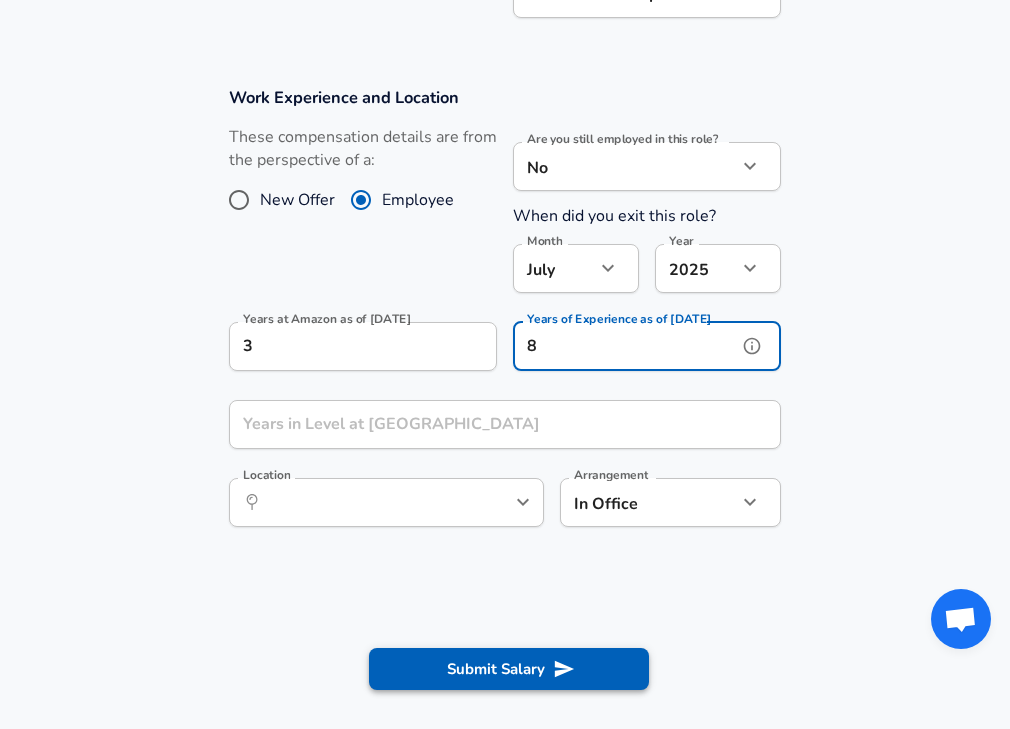 type on "8" 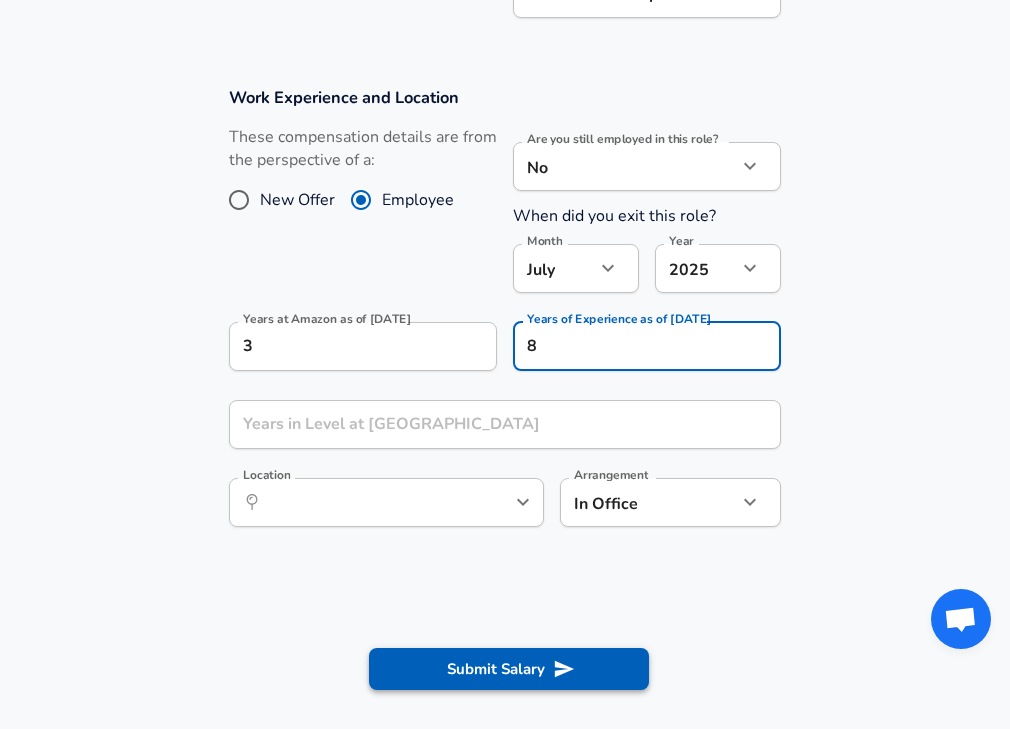 click on "Submit Salary" at bounding box center (509, 669) 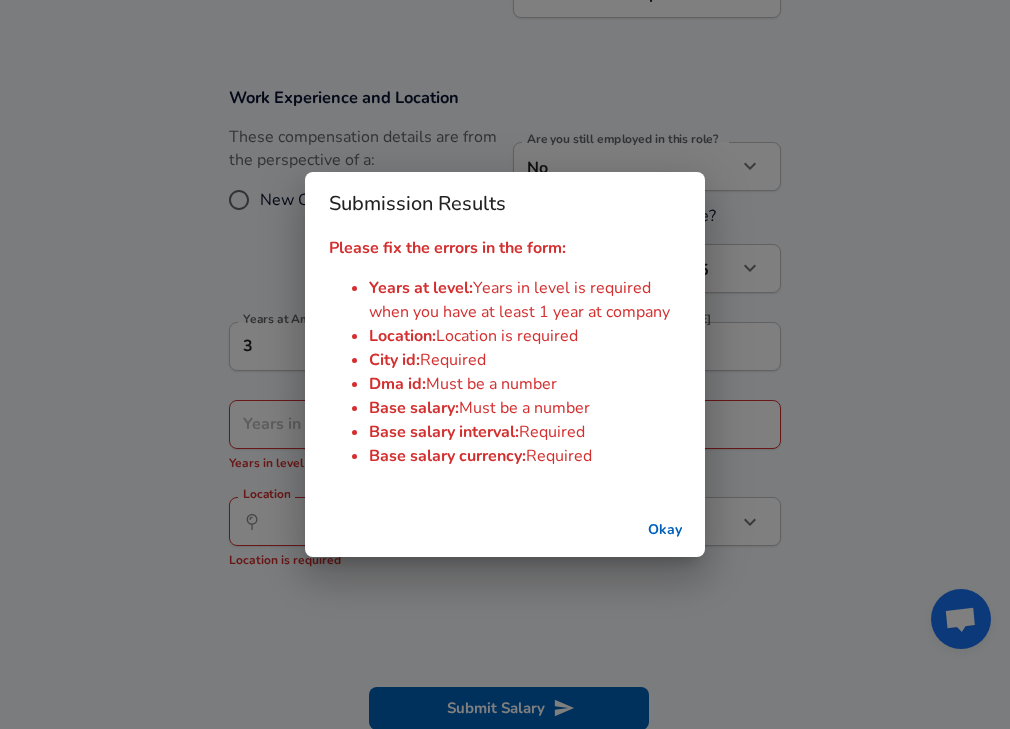click on "Okay" at bounding box center [665, 530] 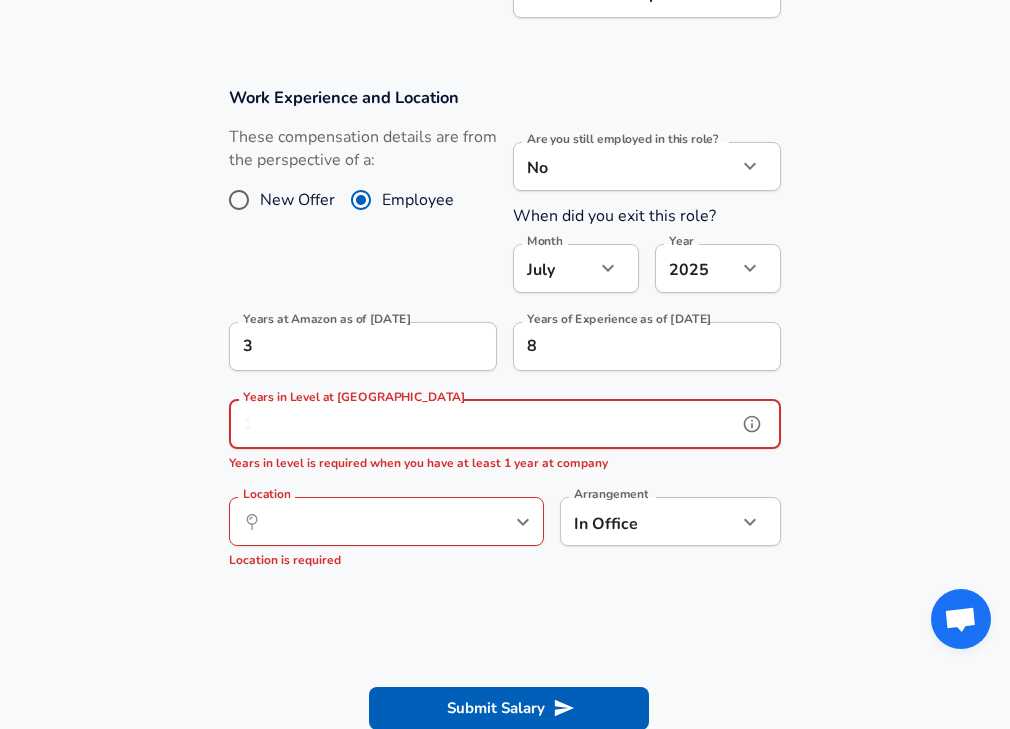 click on "Years in Level at [GEOGRAPHIC_DATA]" at bounding box center [483, 424] 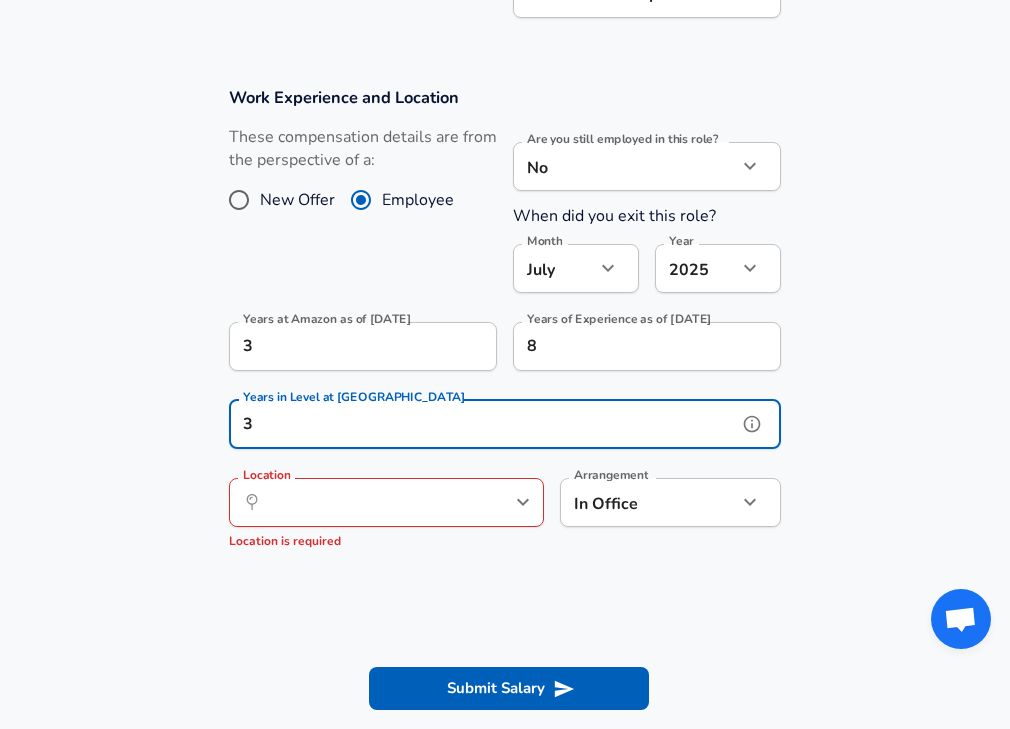 type on "3" 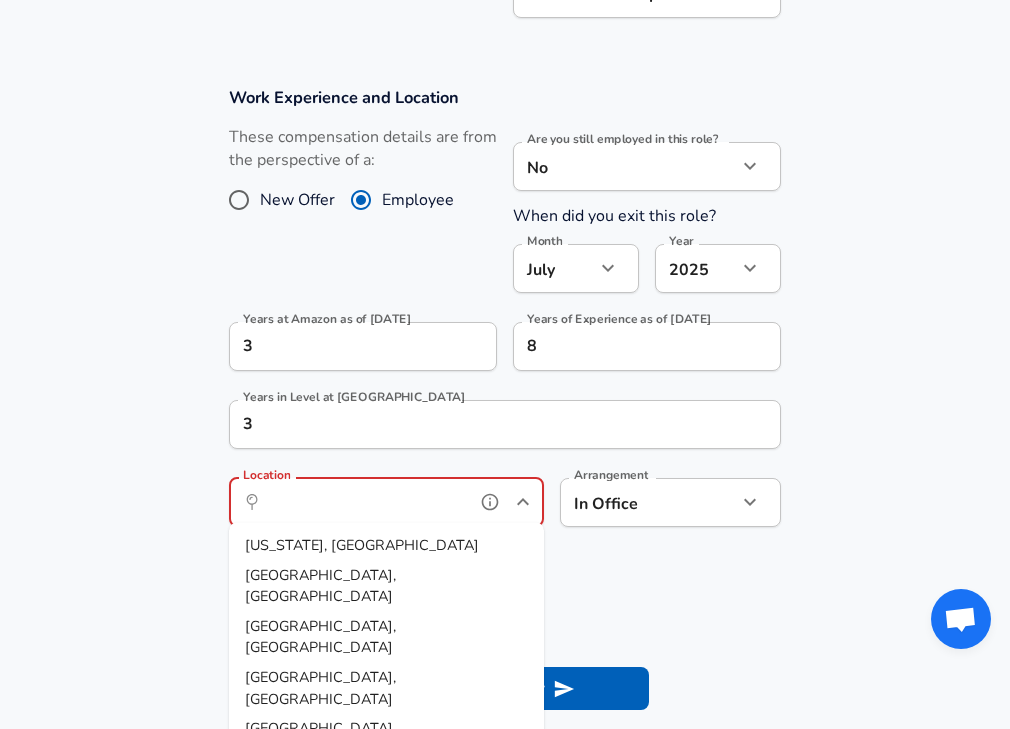 click on "Location" at bounding box center (364, 502) 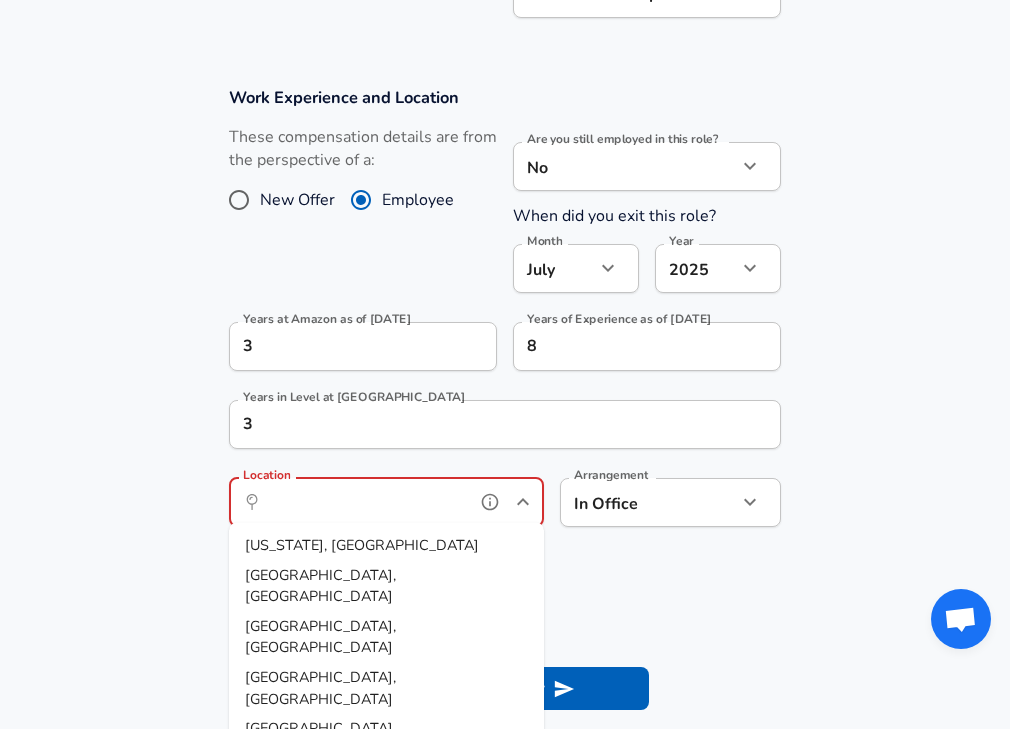 scroll, scrollTop: 0, scrollLeft: 0, axis: both 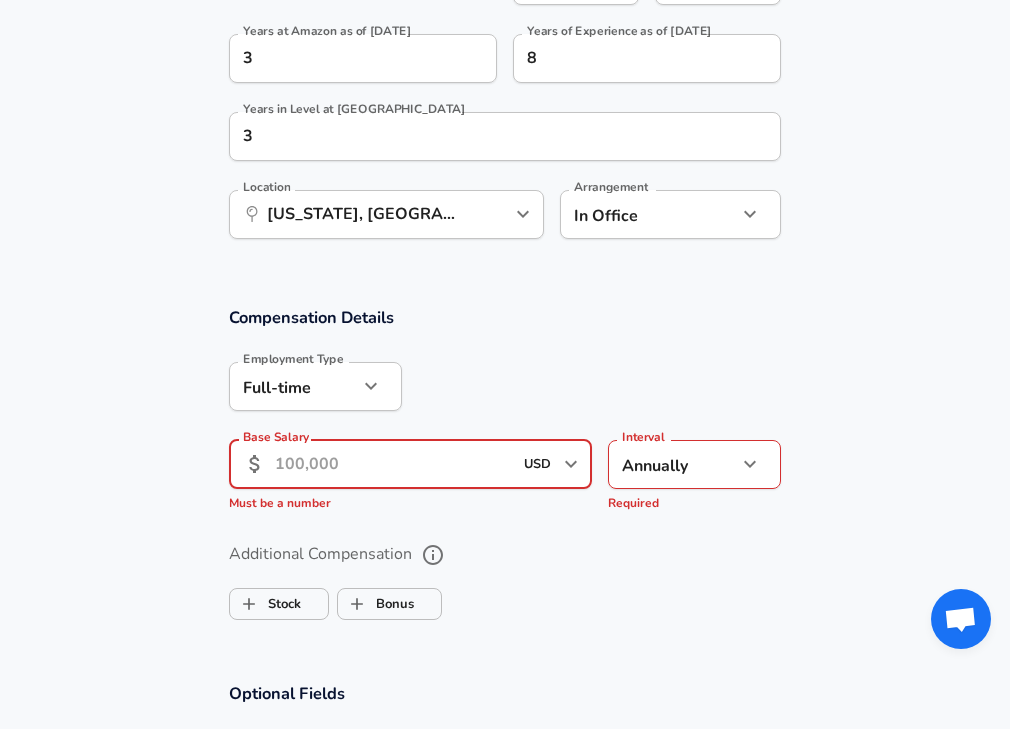 click on "Base Salary" at bounding box center [393, 464] 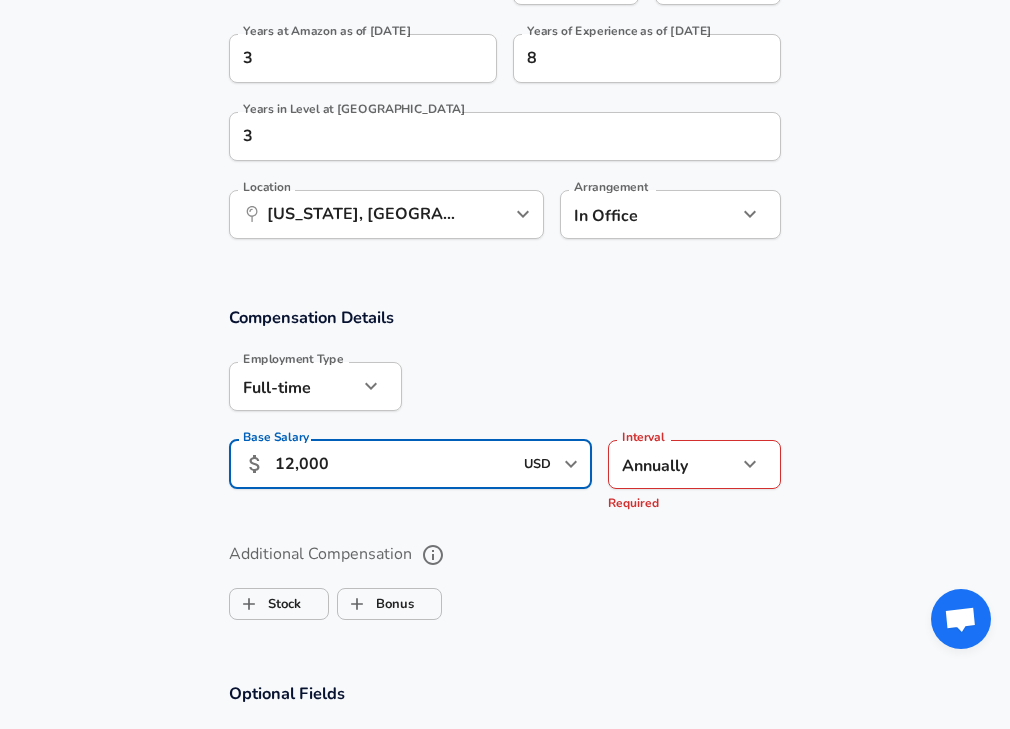 type on "120,000" 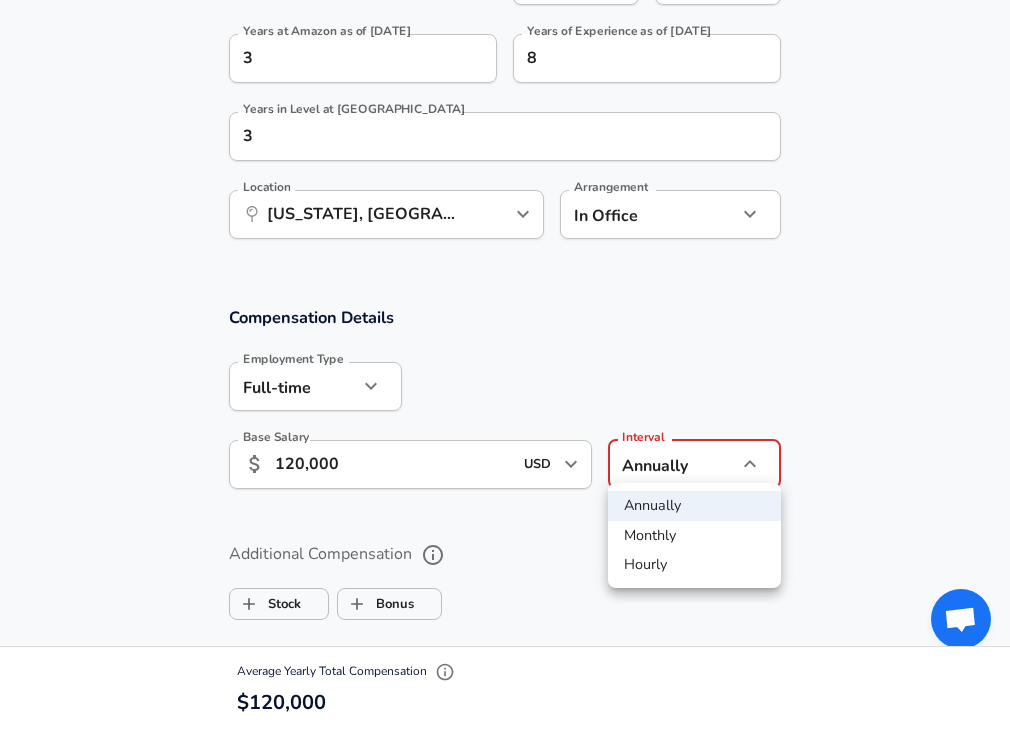click on "Restart Add Your Salary Upload your offer letter   to verify your submission Enhance Privacy and Anonymity No Automatically hides specific fields until there are enough submissions to safely display the full details.   More Details Based on your submission and the data points that we have already collected, we will automatically hide and anonymize specific fields if there aren't enough data points to remain sufficiently anonymous. Company & Title Information   Enter the company you received your offer from Company Amazon Company   Select the title that closest resembles your official title. This should be similar to the title that was present on your offer letter. Title Business Intelligence Engineer Title   Select a job family that best fits your role. If you can't find one, select 'Other' to enter a custom job family Job Family Business Development Job Family Specialization Data Specialization   Level Business Development II / L5 Level Work Experience and Location New Offer Employee No no Month [DATE] Month" at bounding box center (505, -749) 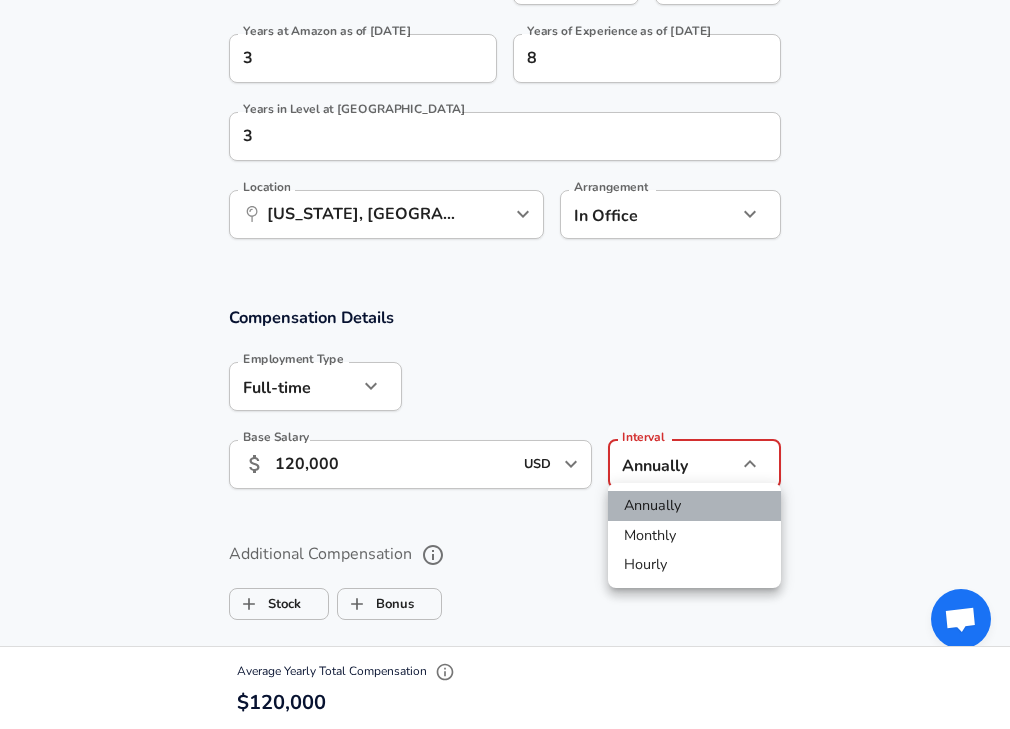 click on "Annually" at bounding box center (694, 506) 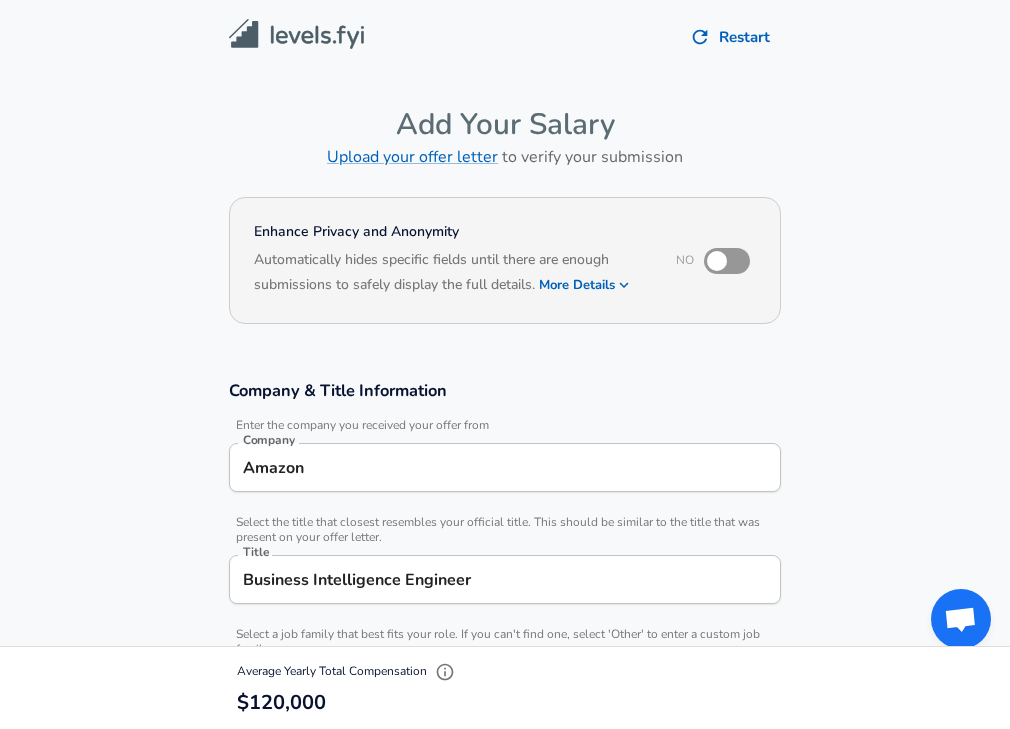 scroll, scrollTop: 0, scrollLeft: 0, axis: both 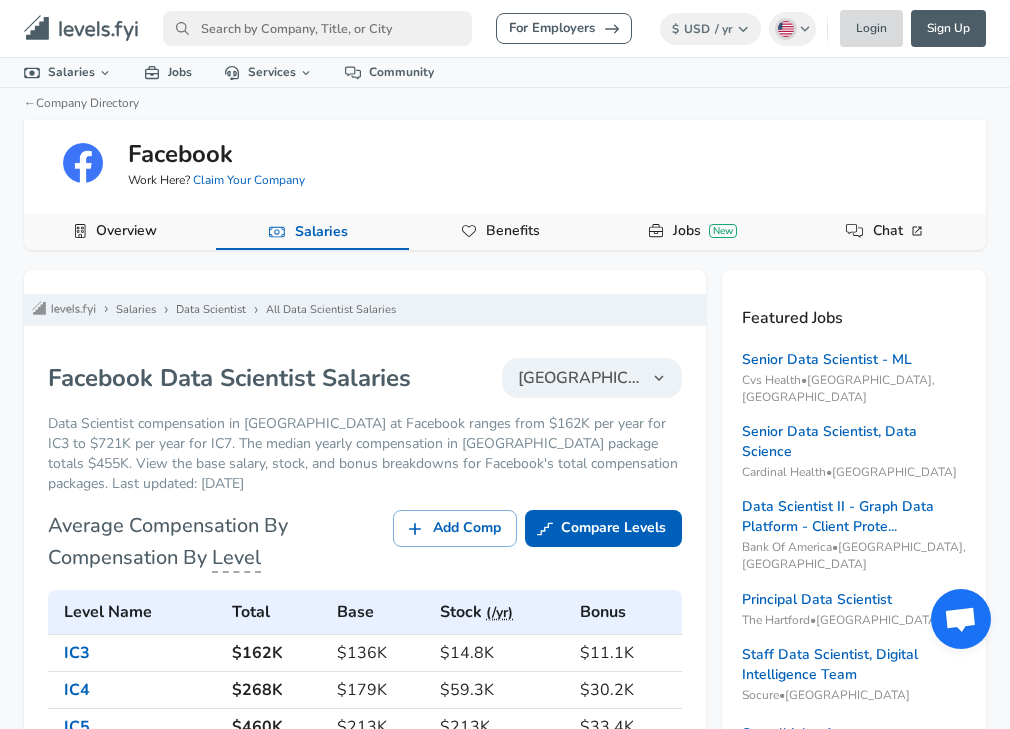 click on "Login" at bounding box center [871, 28] 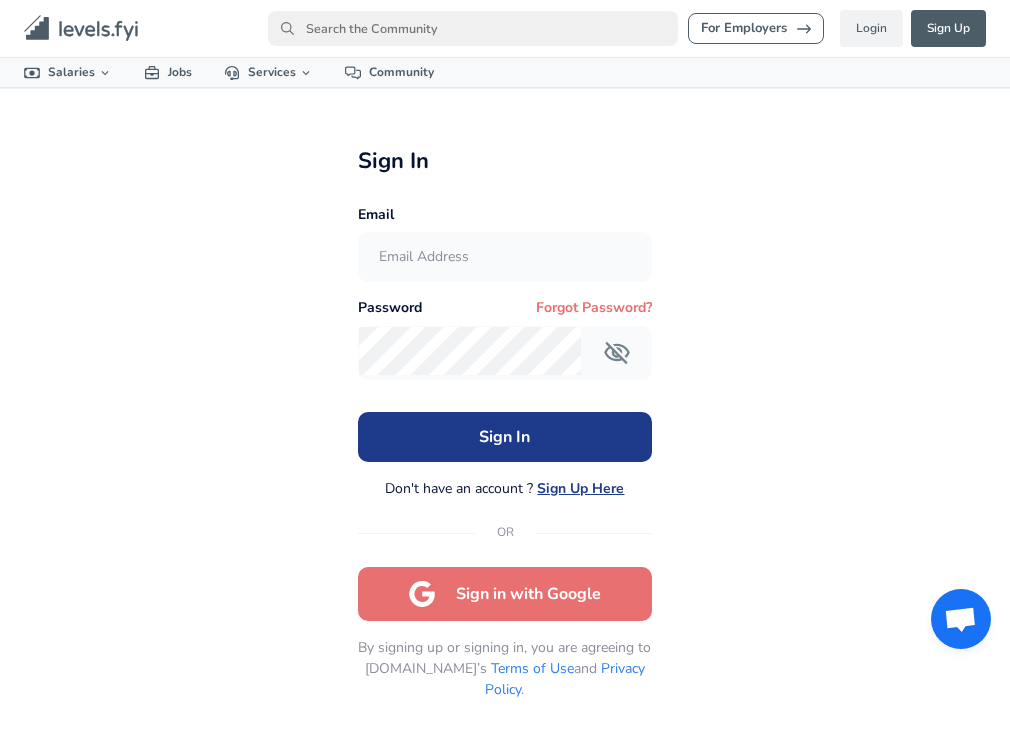 click on "Sign in with Google" at bounding box center [504, 594] 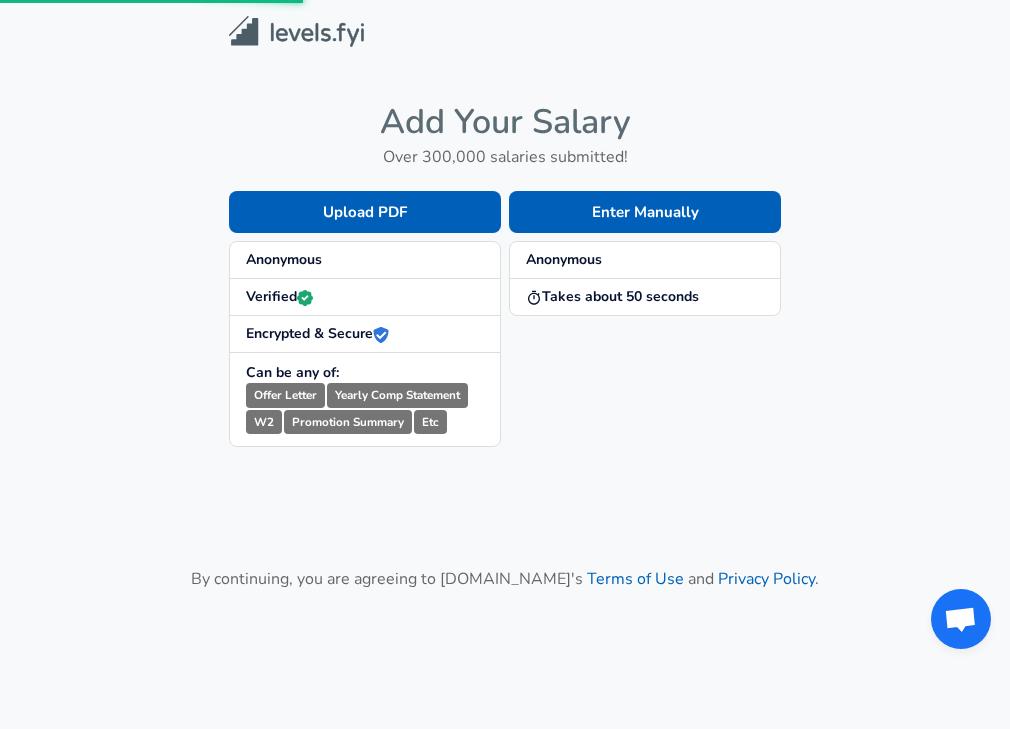 scroll, scrollTop: 0, scrollLeft: 0, axis: both 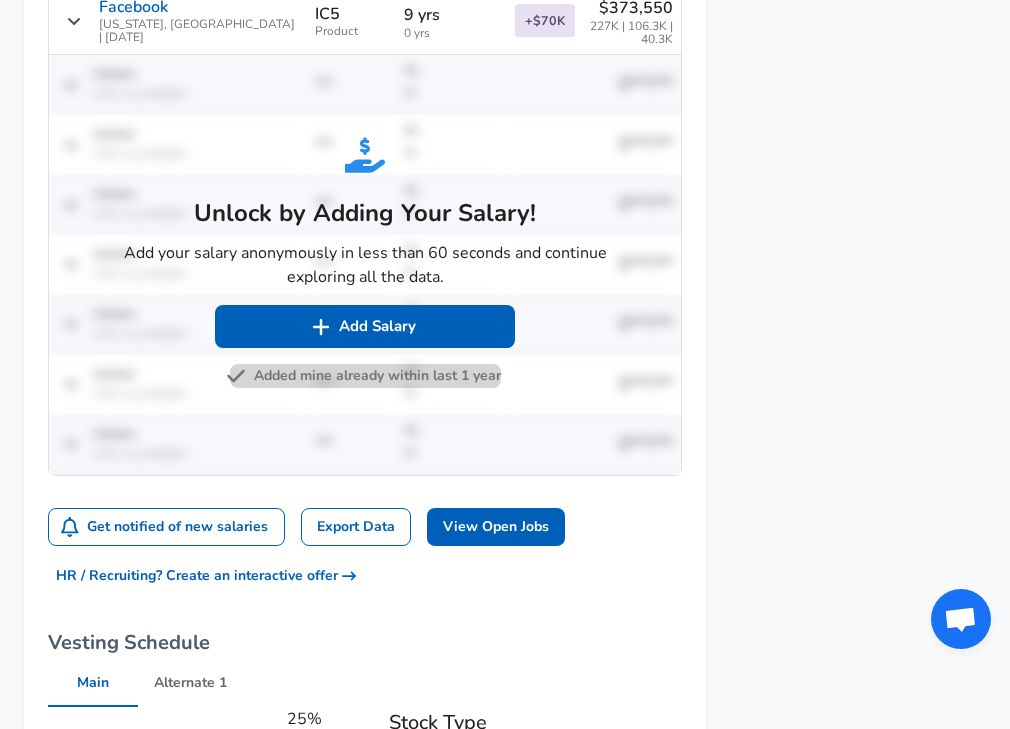 click on "Added mine already within last 1 year" at bounding box center (365, 376) 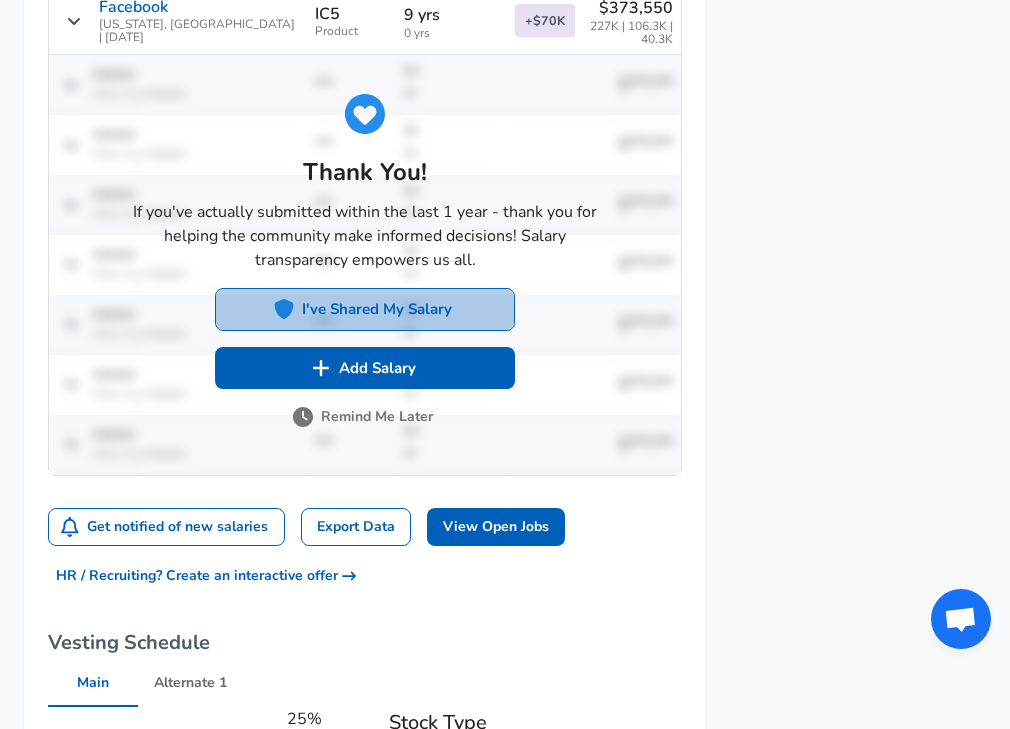 click on "I've Shared My Salary" at bounding box center (365, 309) 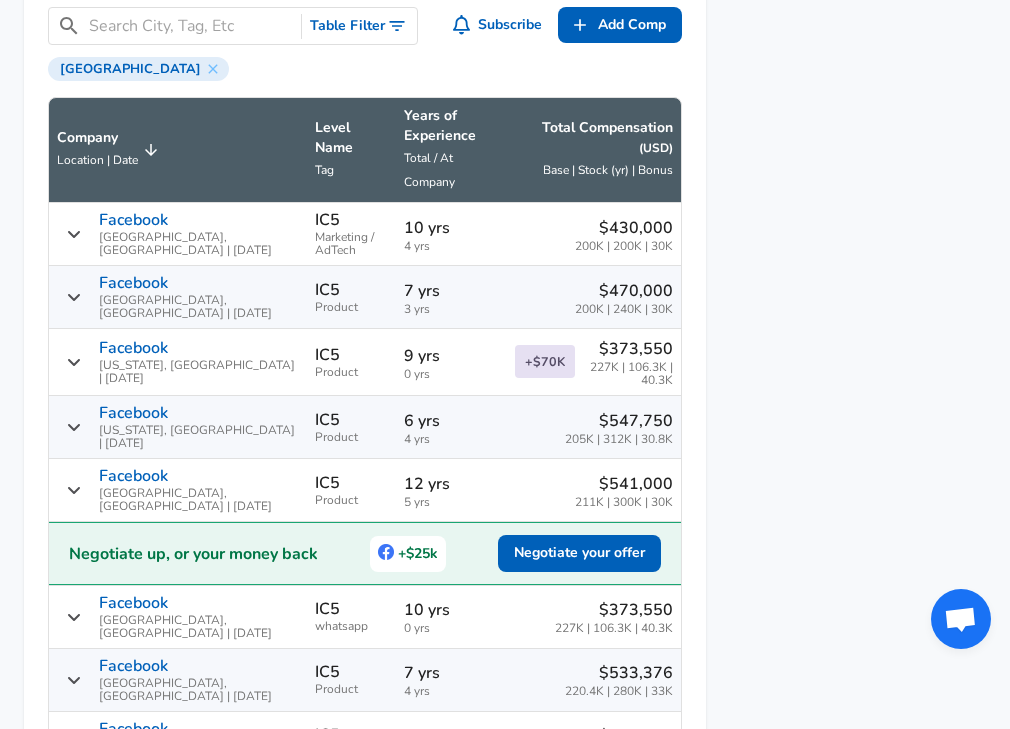scroll, scrollTop: 1345, scrollLeft: 0, axis: vertical 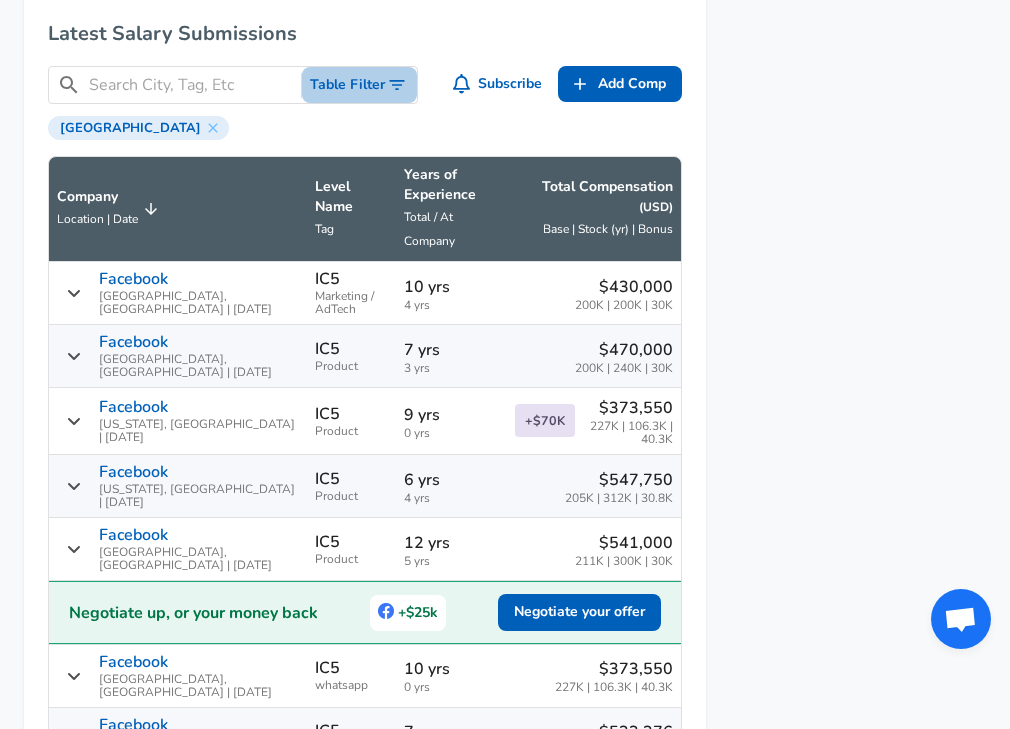 click on "Table Filter" at bounding box center [359, 85] 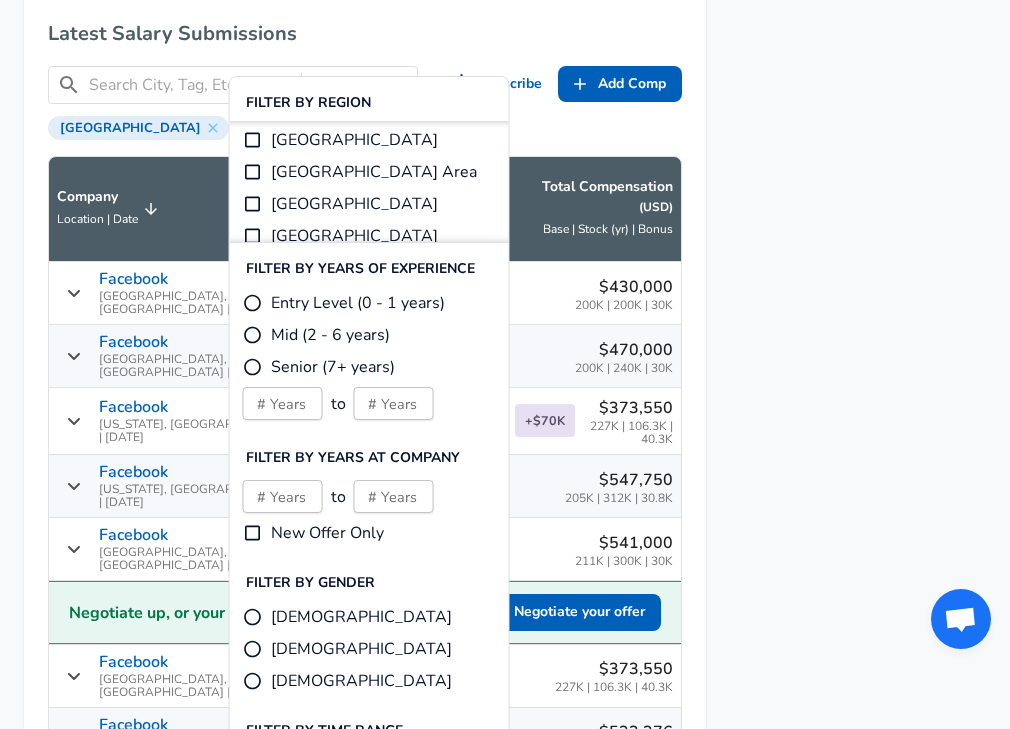 scroll, scrollTop: 75, scrollLeft: 0, axis: vertical 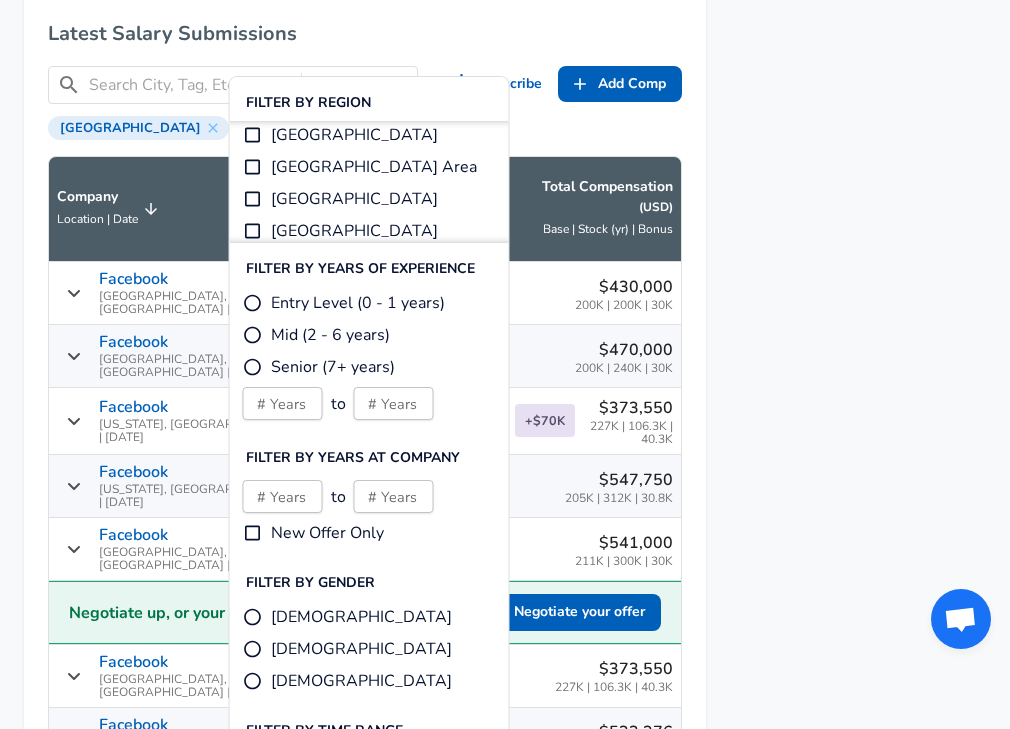 click on "Greater NYC Area" at bounding box center (253, 167) 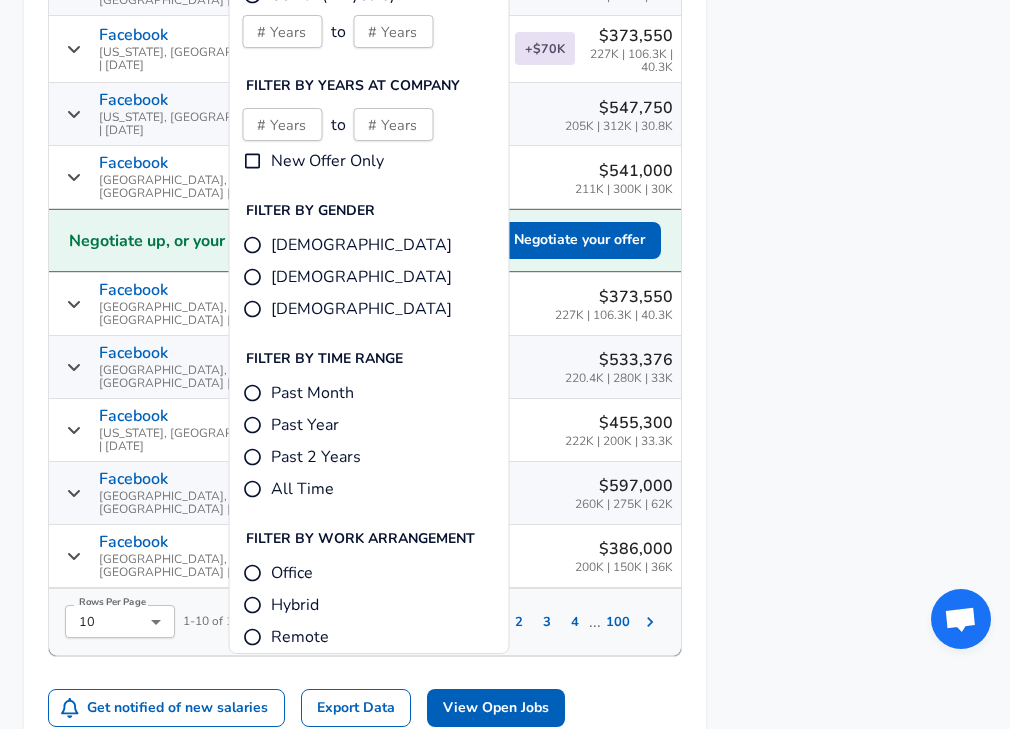 scroll, scrollTop: 1705, scrollLeft: 0, axis: vertical 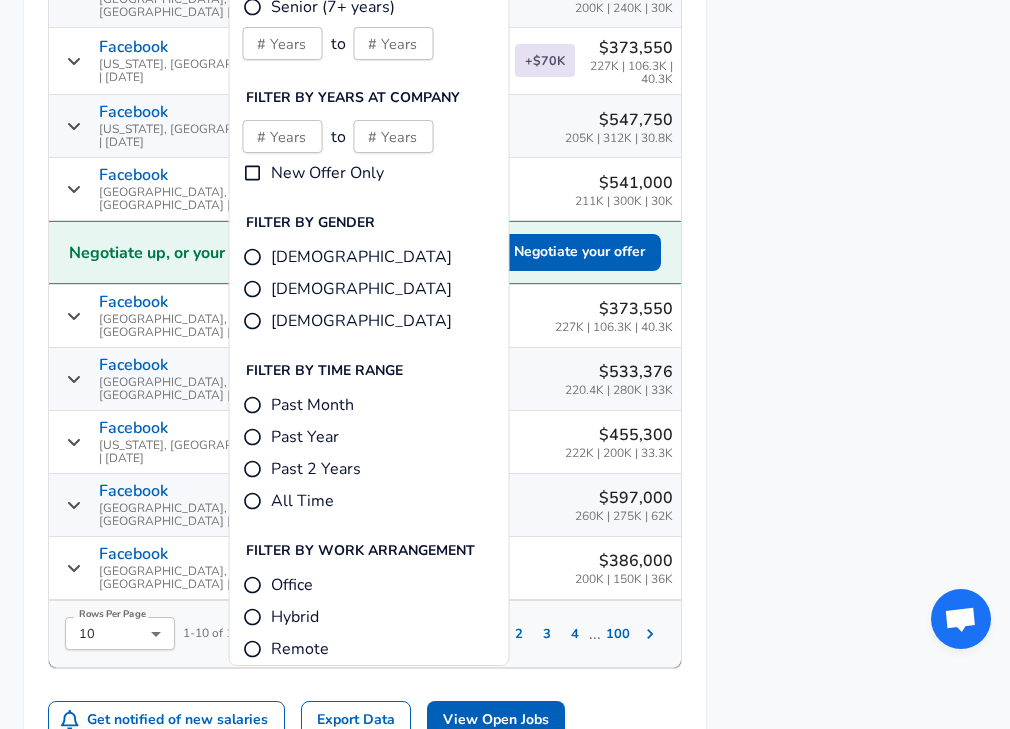 click on "Featured Jobs Principal Data Scientist The Hartford  •  United States   Senior Data Scientist Datadog  •  Boston, Massachusetts, USA   Staff Data Scientist, Digital Intelligence Team Socure  •  United States   Senior Staff Data Scientist, Research, Search Platform... Google  •  Cambridge, MA   Senior Customer Data Scientist H2oai  •  New York City Metropolitan Area   See all jobs ➜ Related Companies LinkedIn Uber Pinterest Twitter Opendoor See all companies ➜ Other Resources End of Year Pay Report Calculate Total Comp" at bounding box center [846, 106] 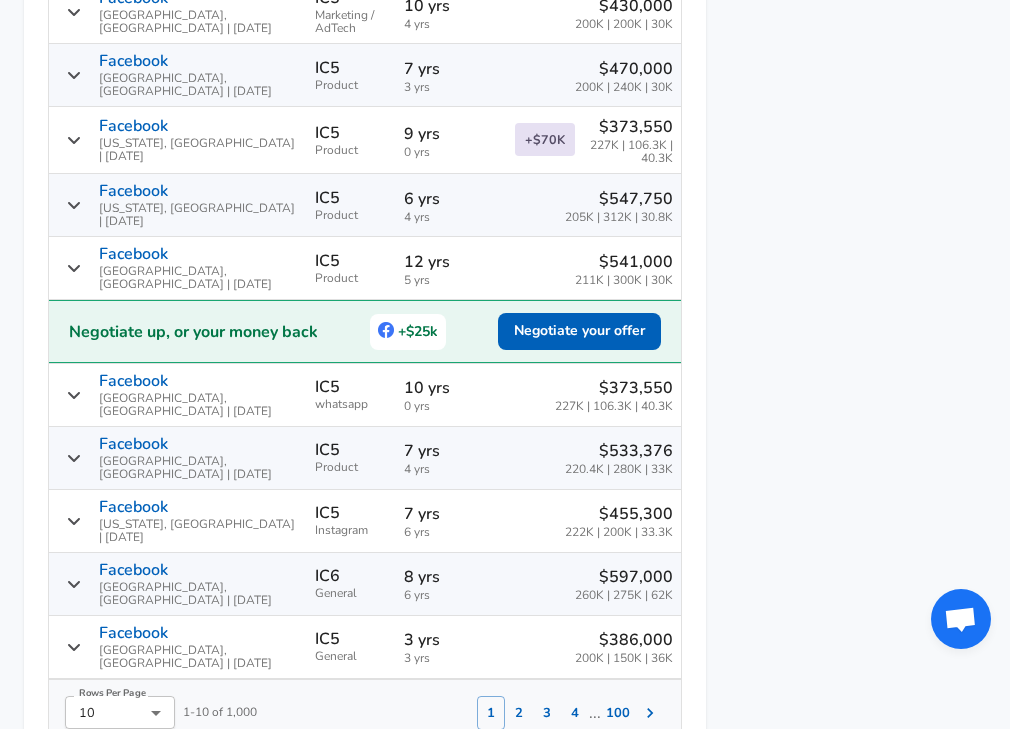 scroll, scrollTop: 1627, scrollLeft: 0, axis: vertical 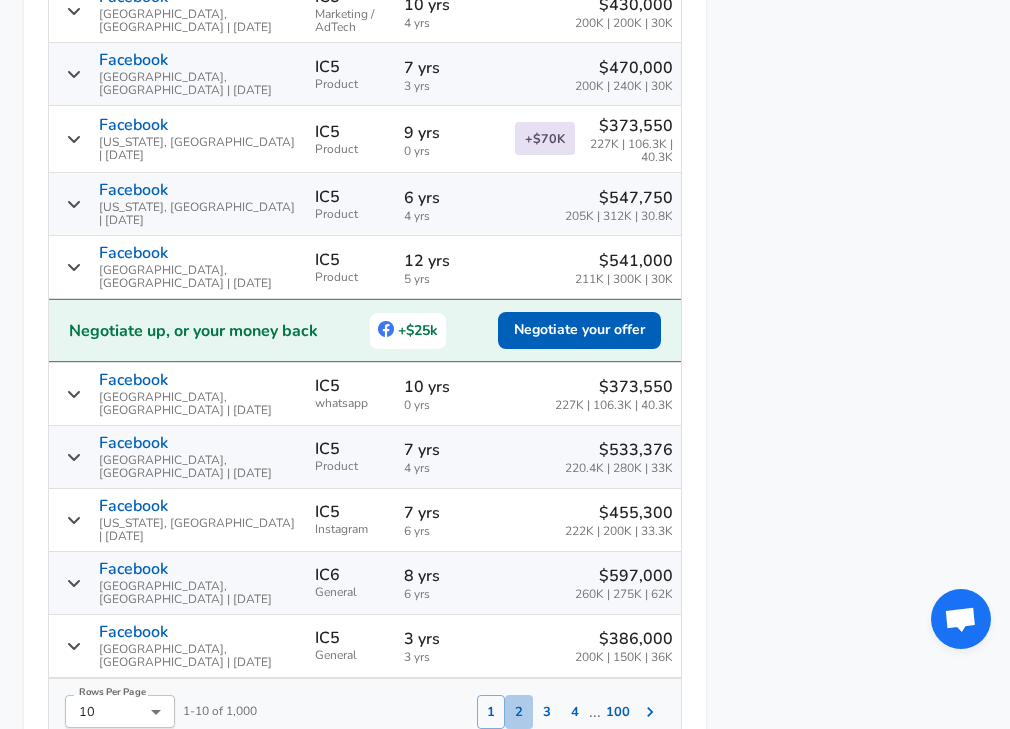 click on "2" at bounding box center [519, 712] 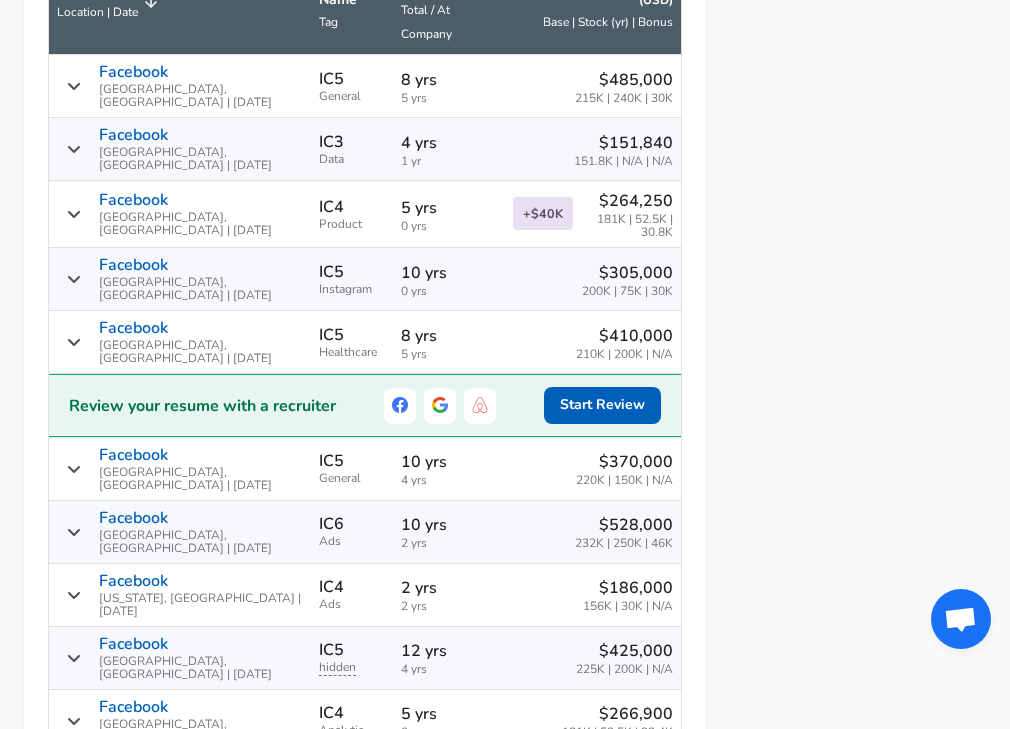 scroll, scrollTop: 1571, scrollLeft: 0, axis: vertical 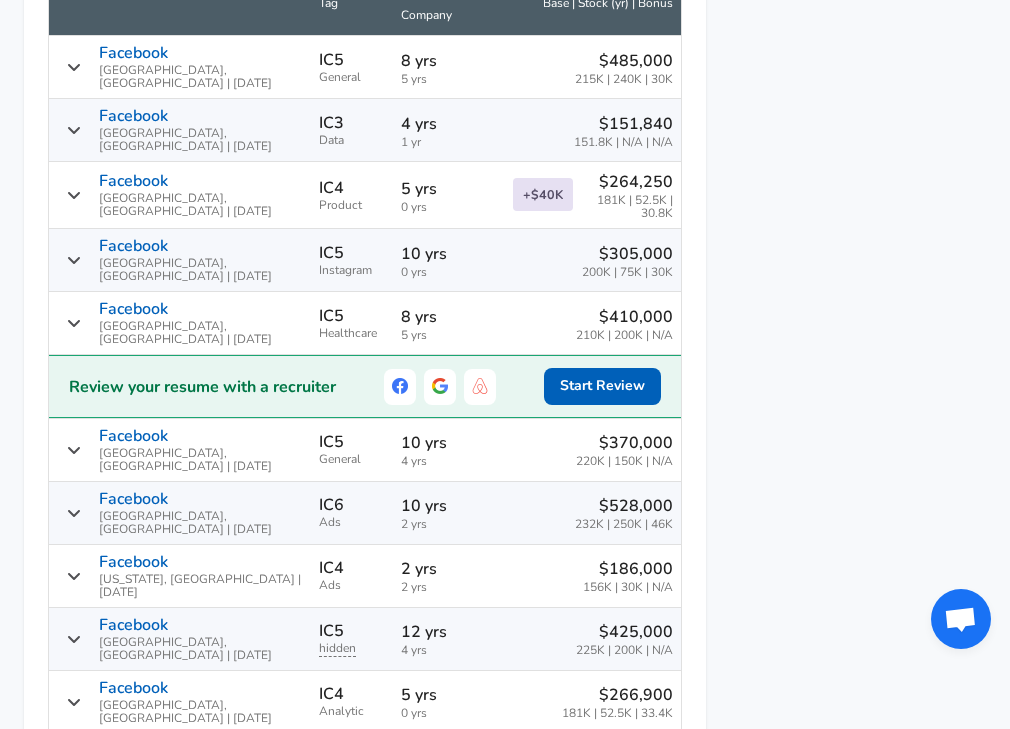 click on "3" at bounding box center [547, 768] 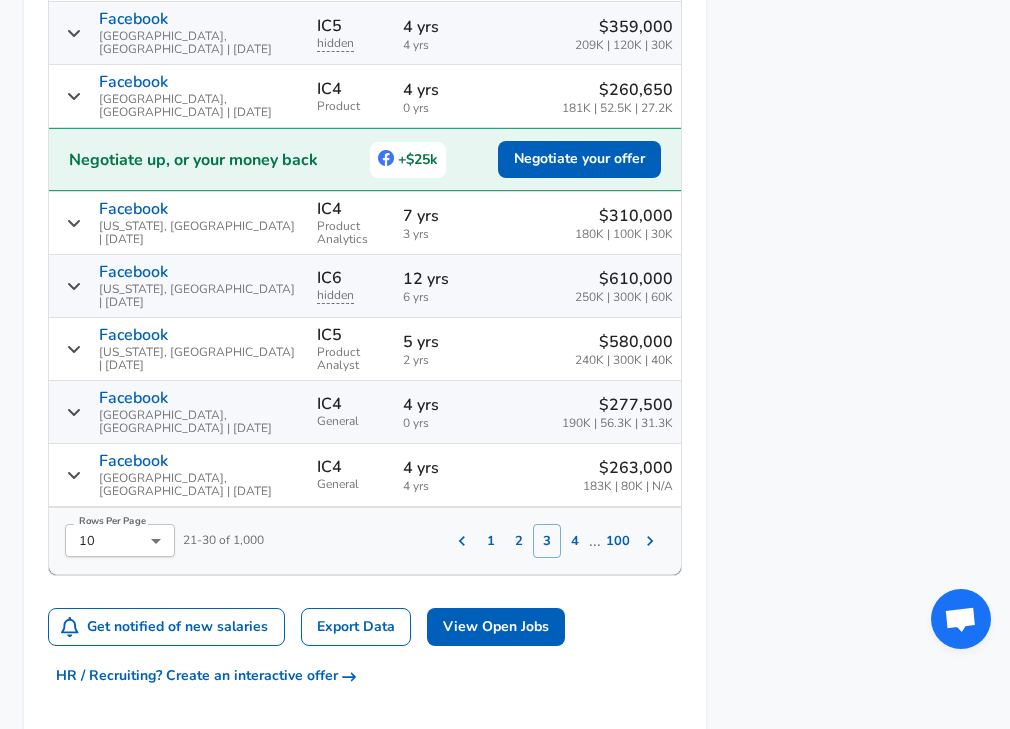 scroll, scrollTop: 1995, scrollLeft: 0, axis: vertical 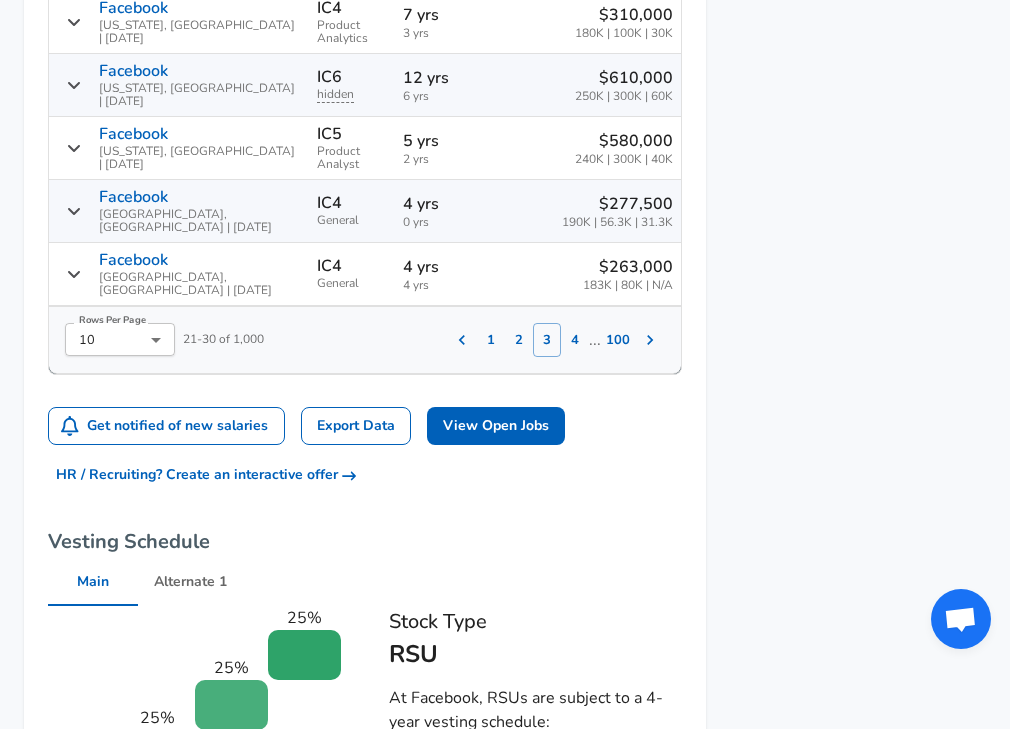 click on "4" at bounding box center [575, 340] 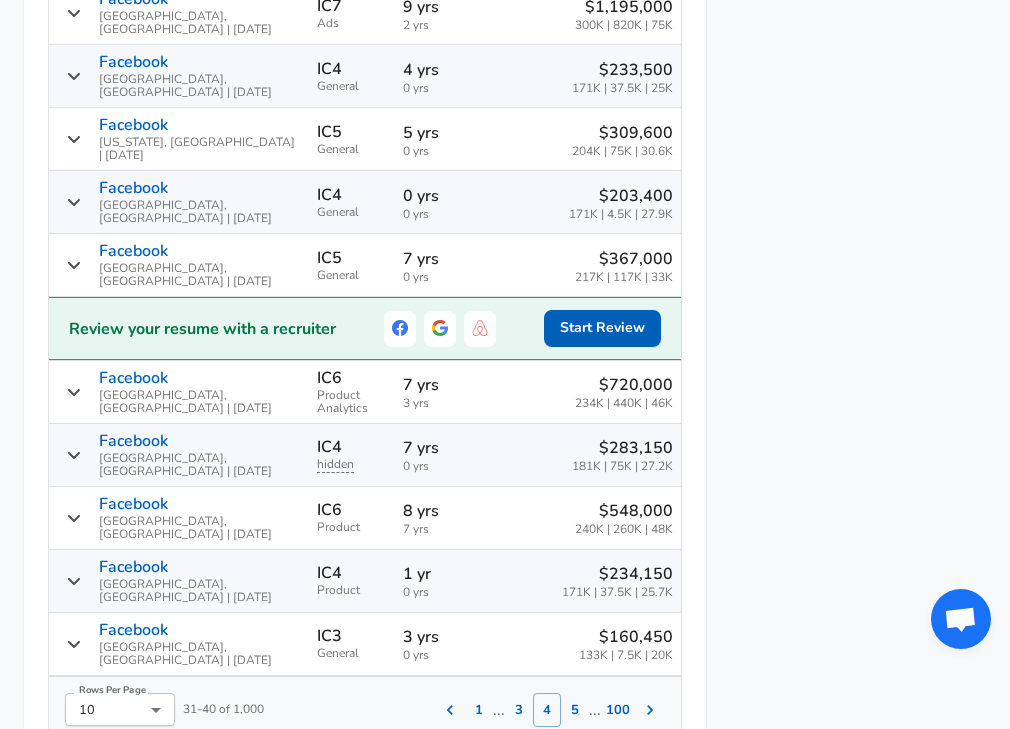 scroll, scrollTop: 1635, scrollLeft: 0, axis: vertical 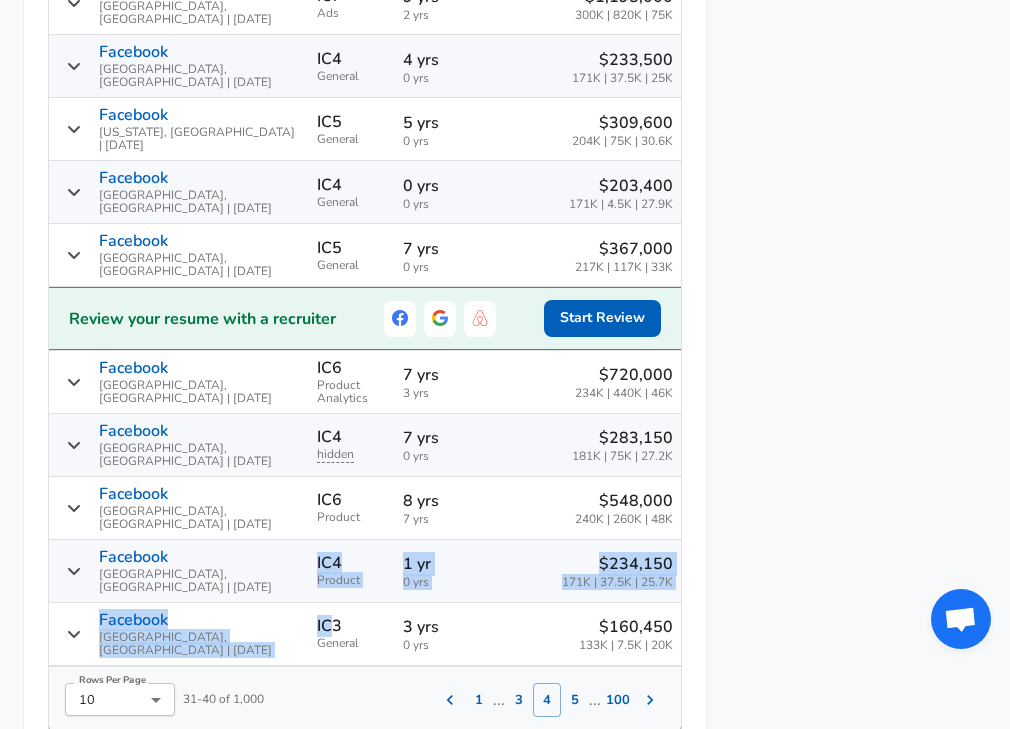 drag, startPoint x: 277, startPoint y: 540, endPoint x: 268, endPoint y: 468, distance: 72.56032 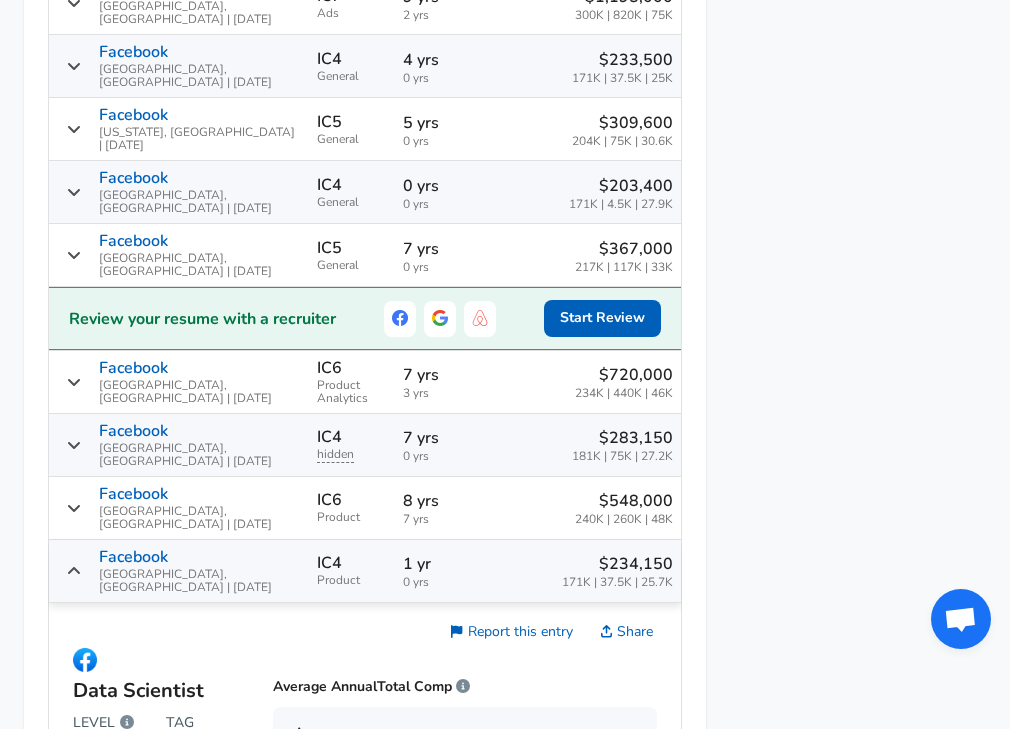click on "IC4" at bounding box center [329, 563] 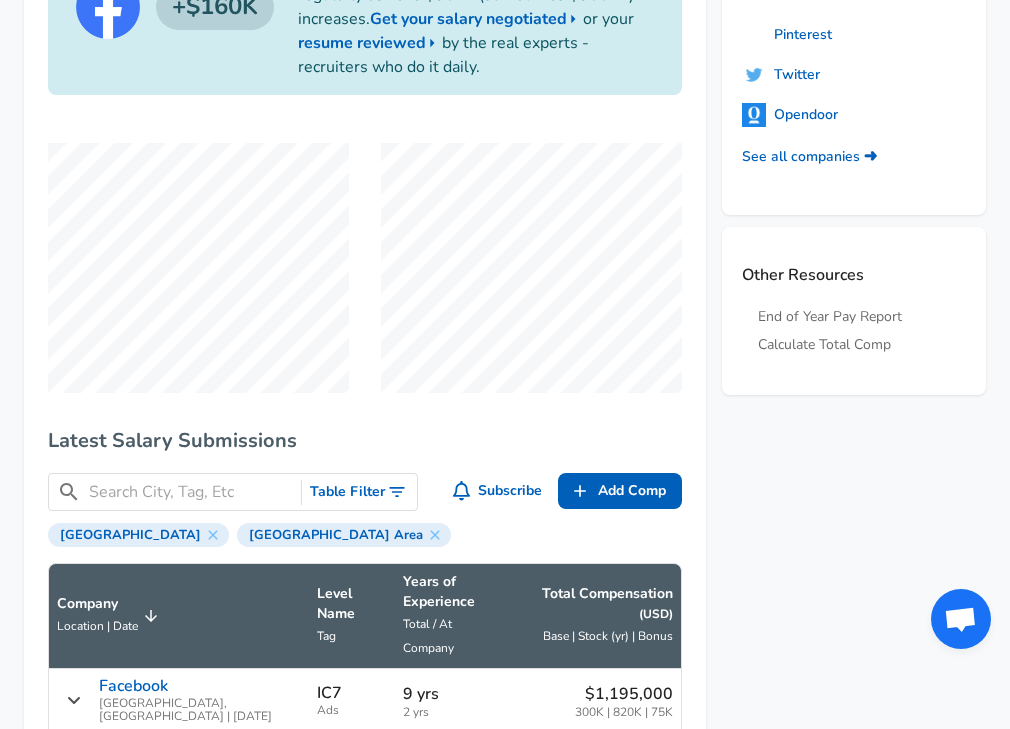 scroll, scrollTop: 999, scrollLeft: 0, axis: vertical 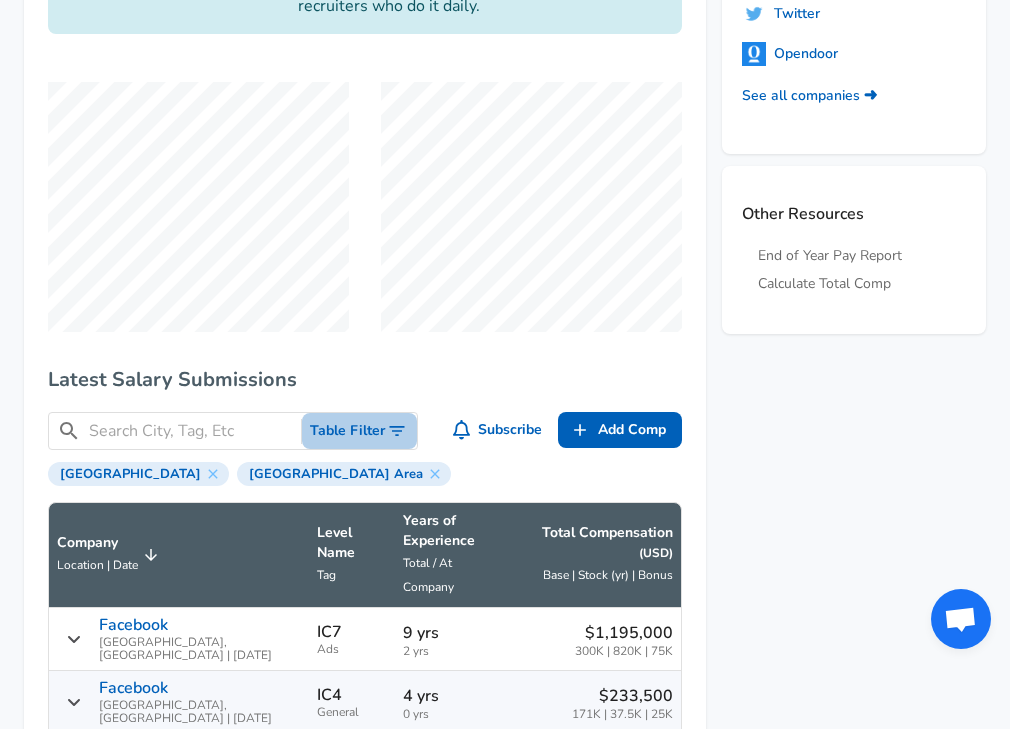 click on "Table Filter" at bounding box center [359, 431] 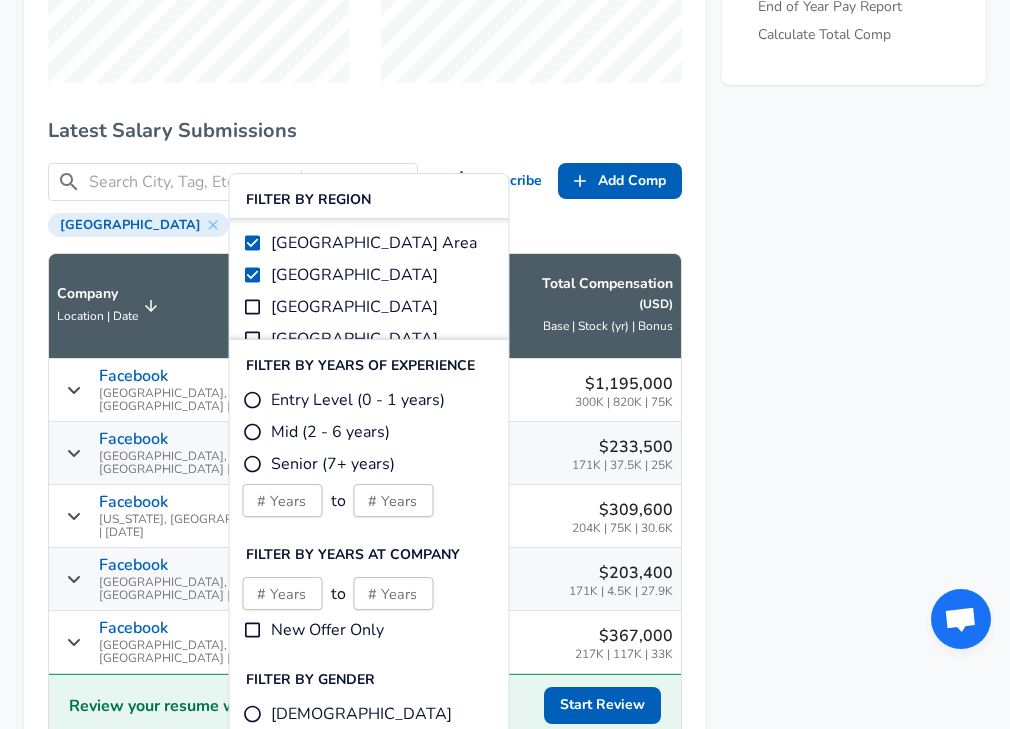 scroll, scrollTop: 1263, scrollLeft: 0, axis: vertical 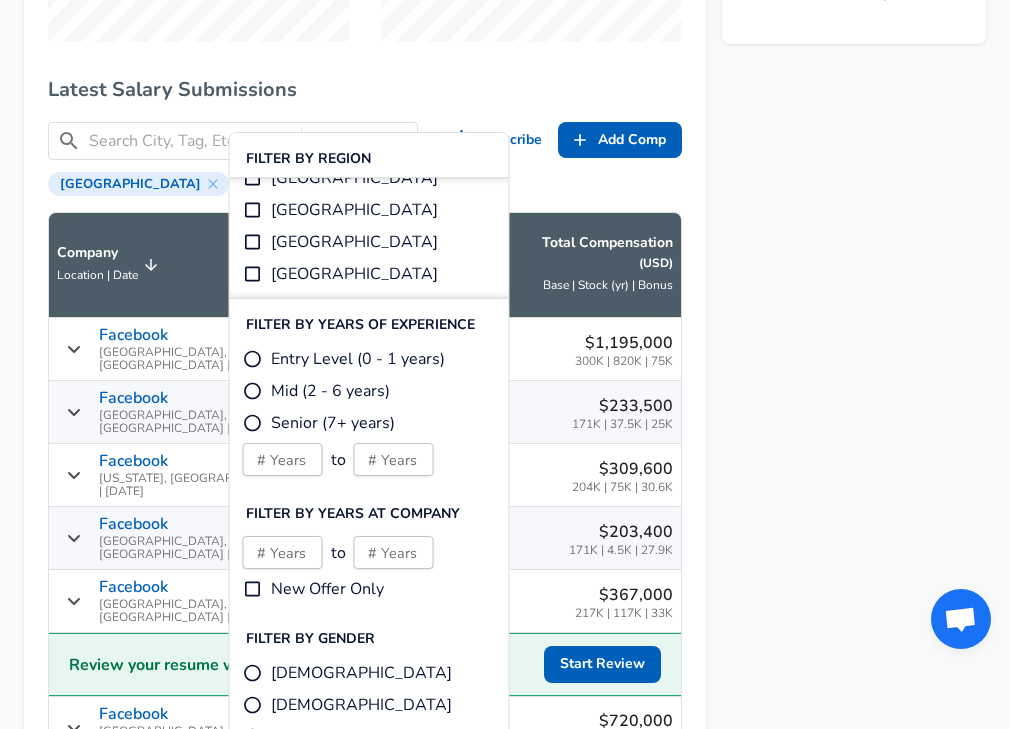 click at bounding box center [191, 141] 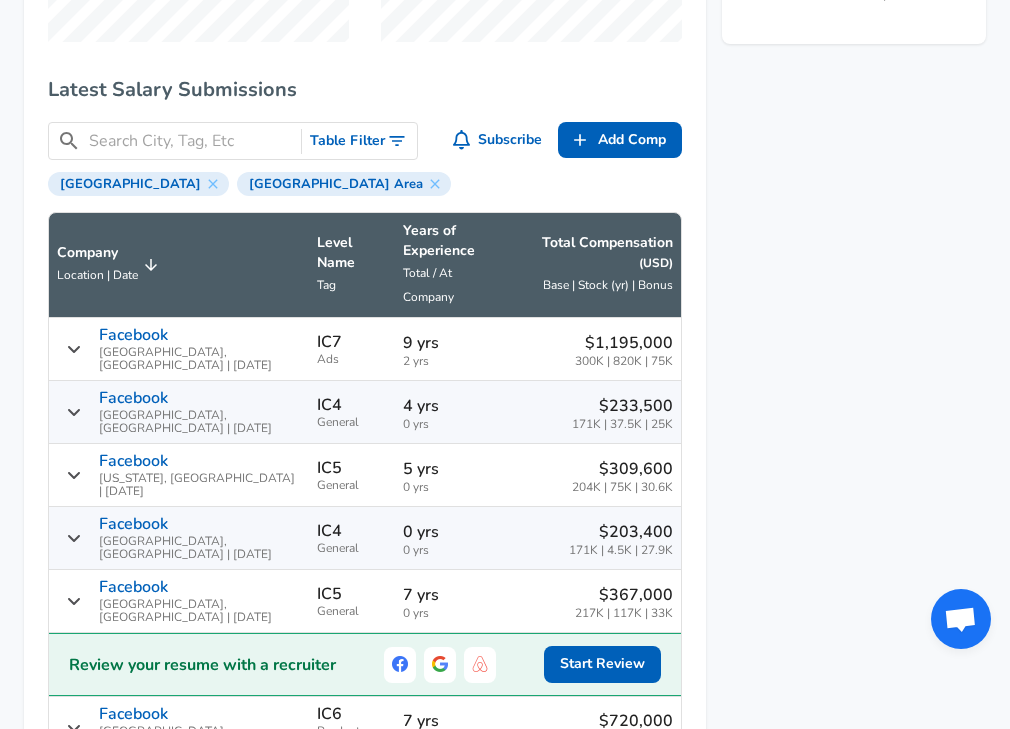 click on "IC4" at bounding box center [329, 405] 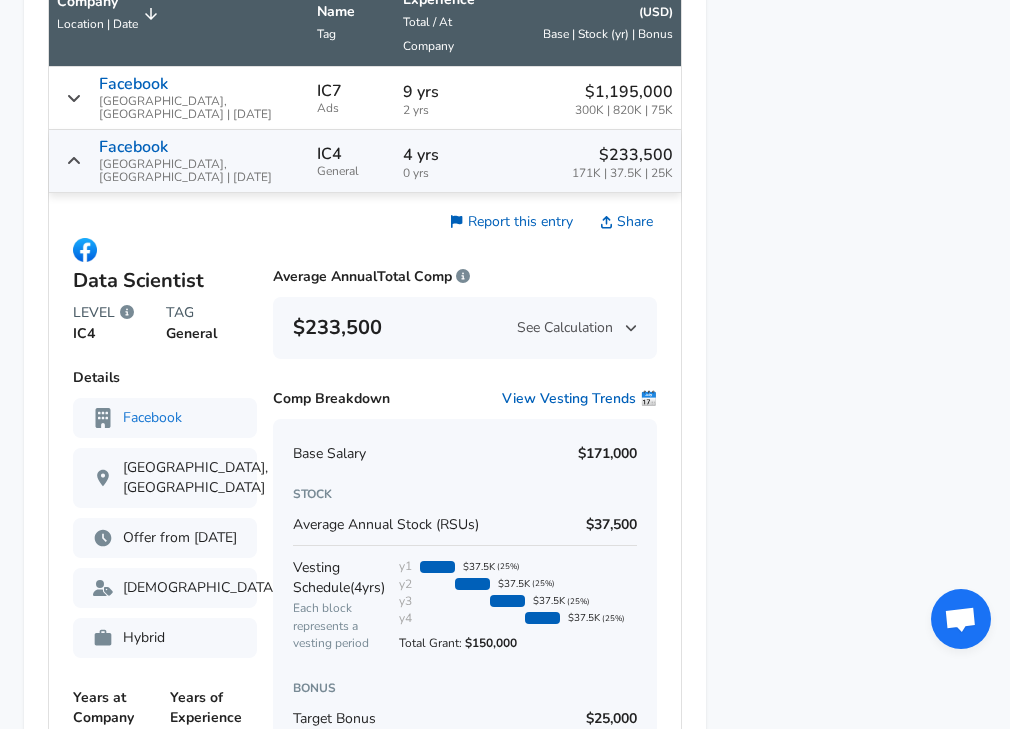 scroll, scrollTop: 1543, scrollLeft: 0, axis: vertical 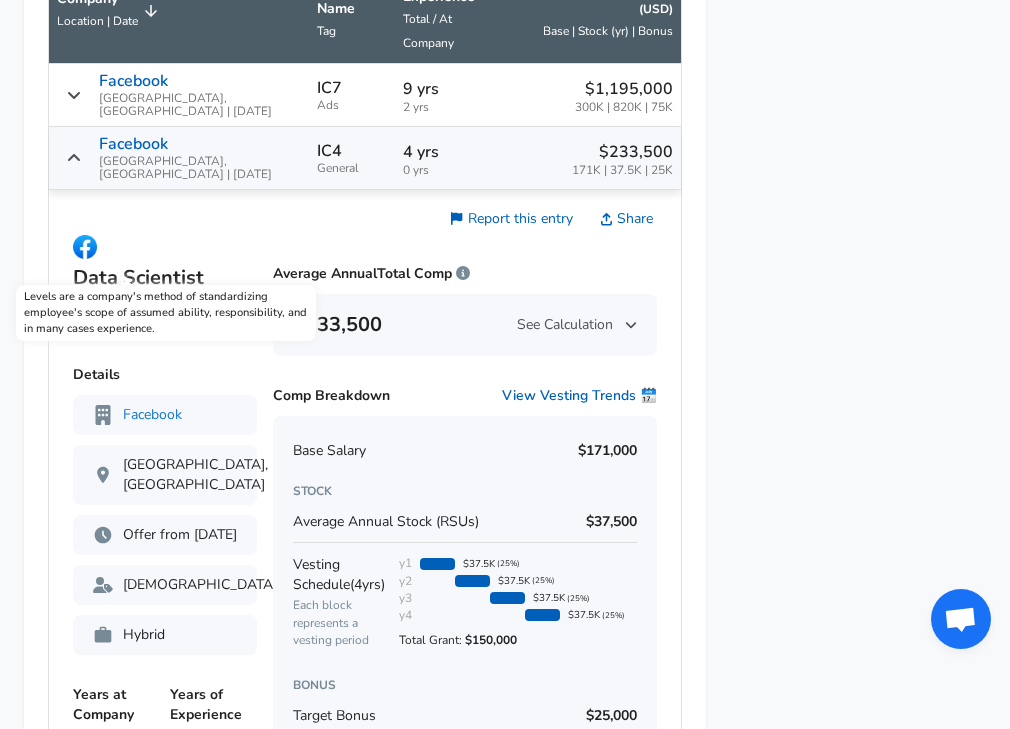 click 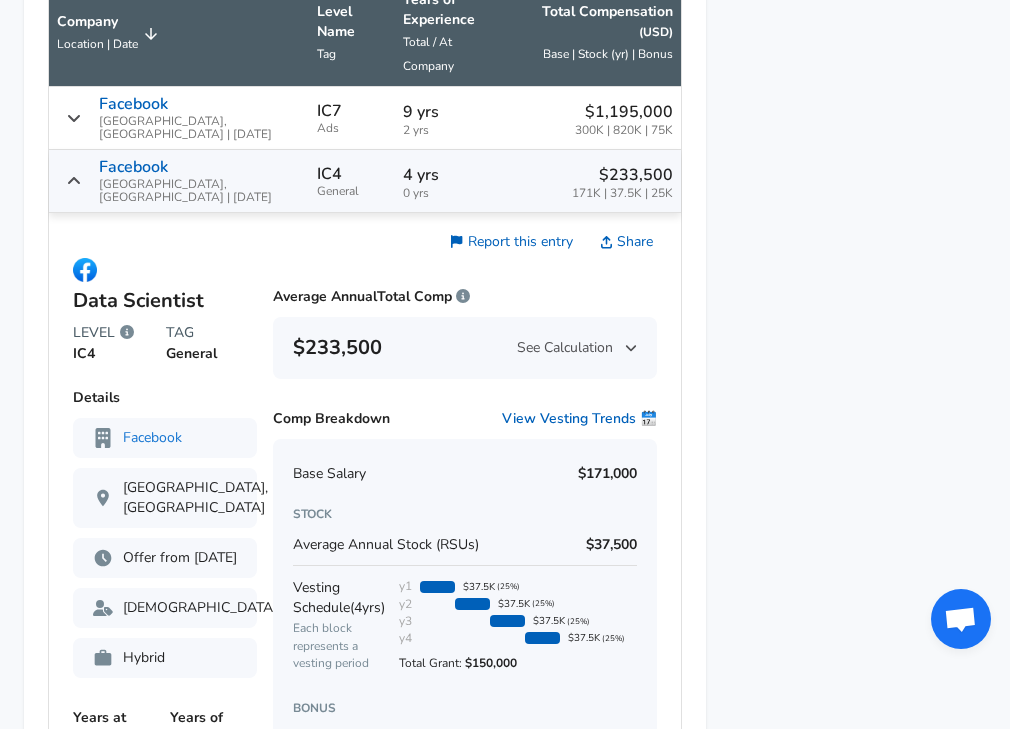 scroll, scrollTop: 1519, scrollLeft: 0, axis: vertical 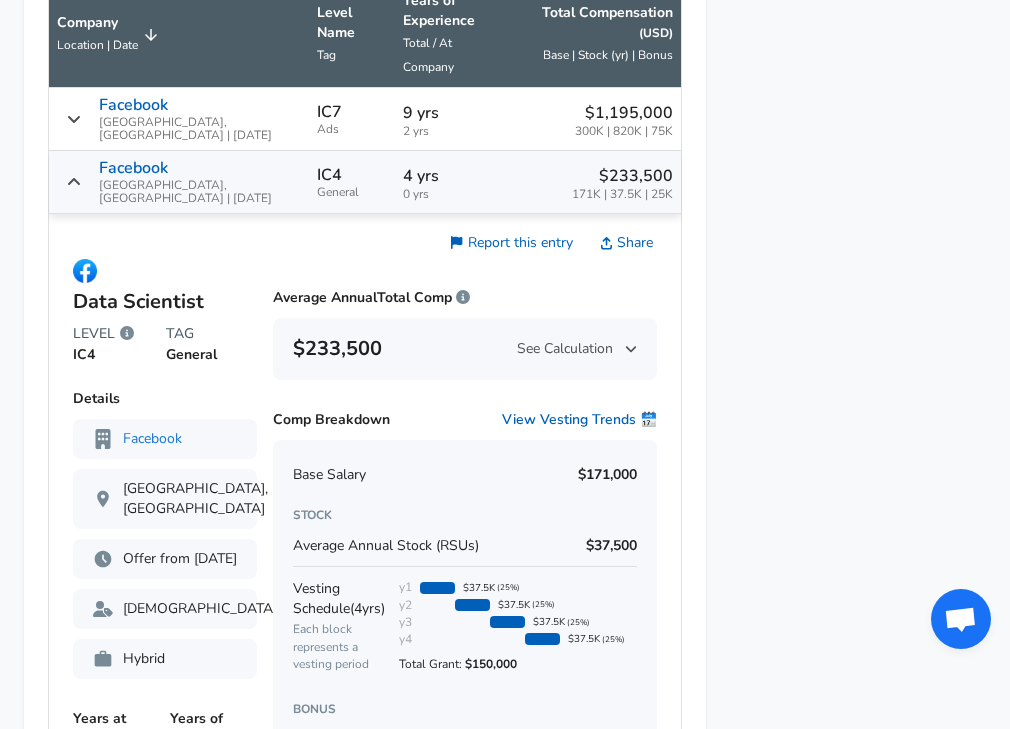 click 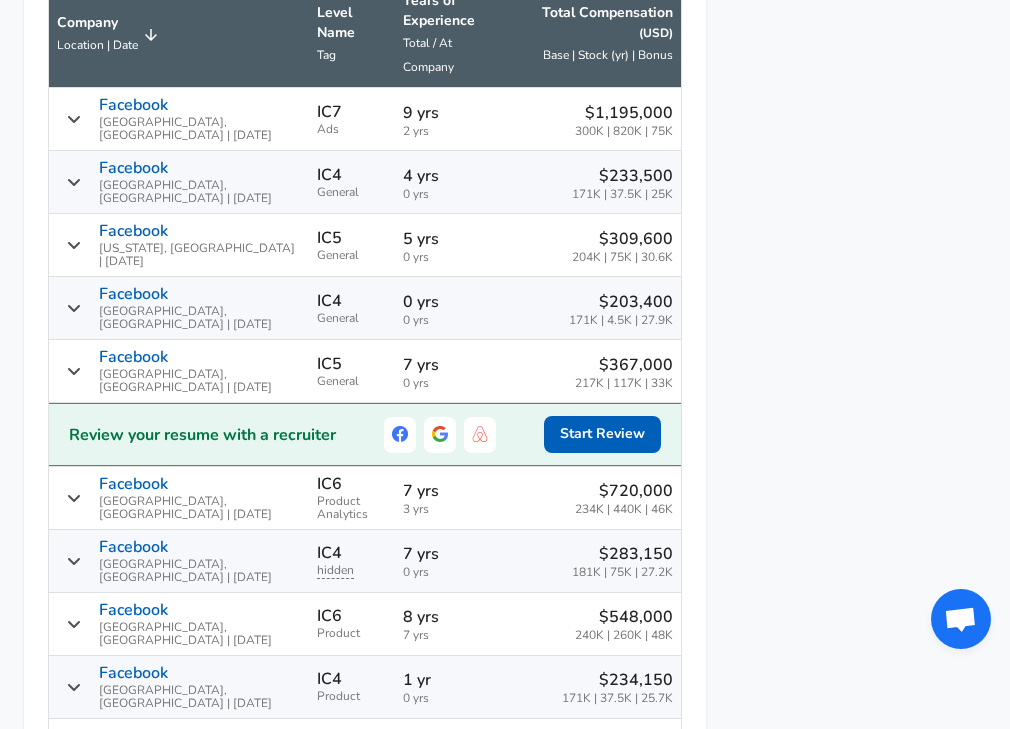 scroll, scrollTop: 1624, scrollLeft: 0, axis: vertical 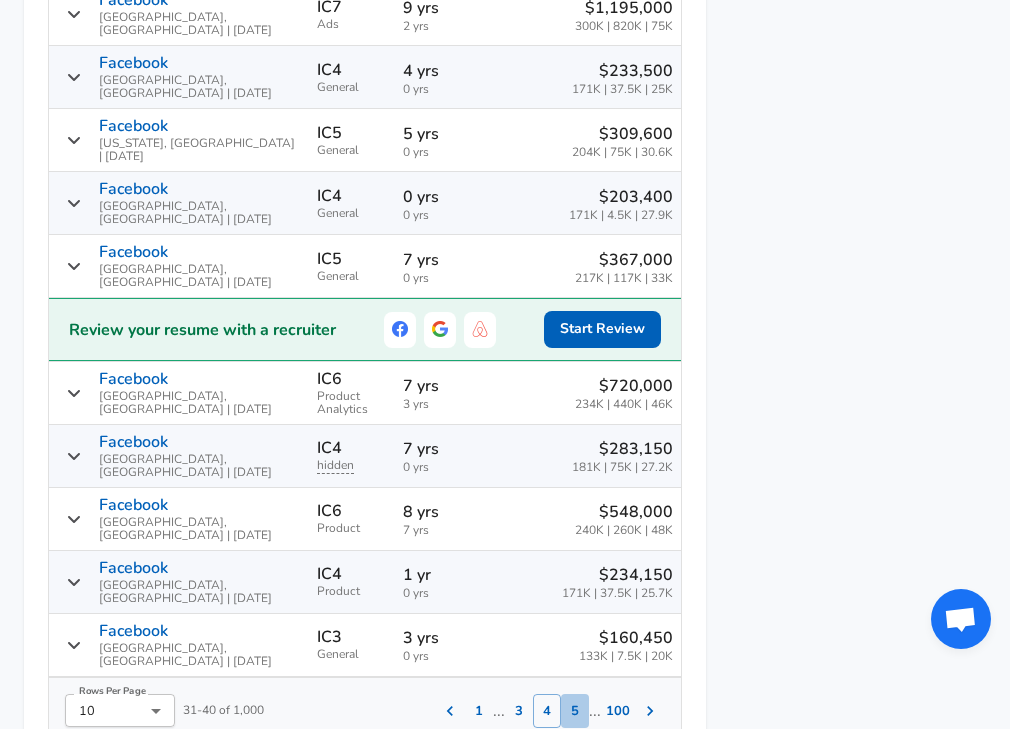 click on "5" at bounding box center [575, 711] 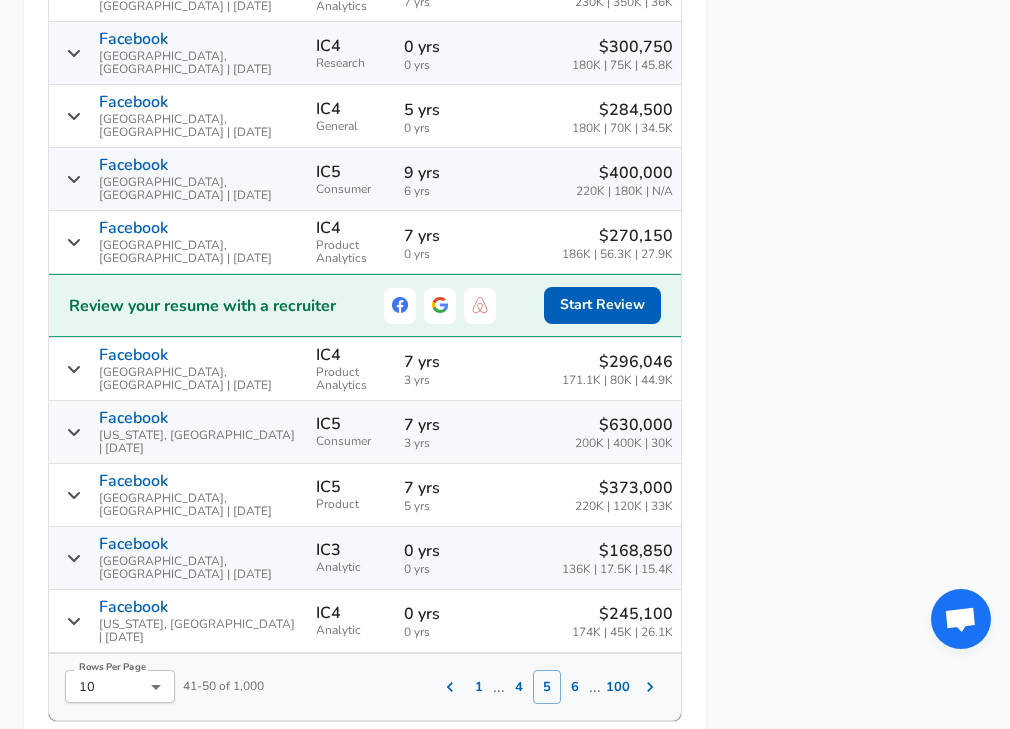 scroll, scrollTop: 1649, scrollLeft: 0, axis: vertical 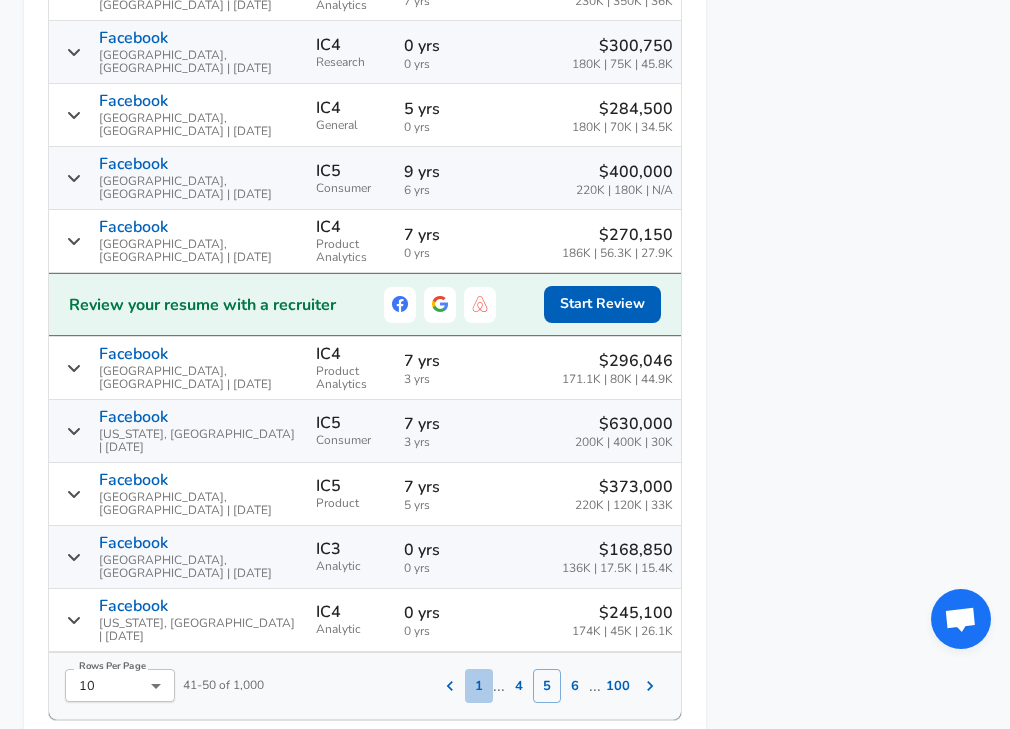 click on "1" at bounding box center (479, 686) 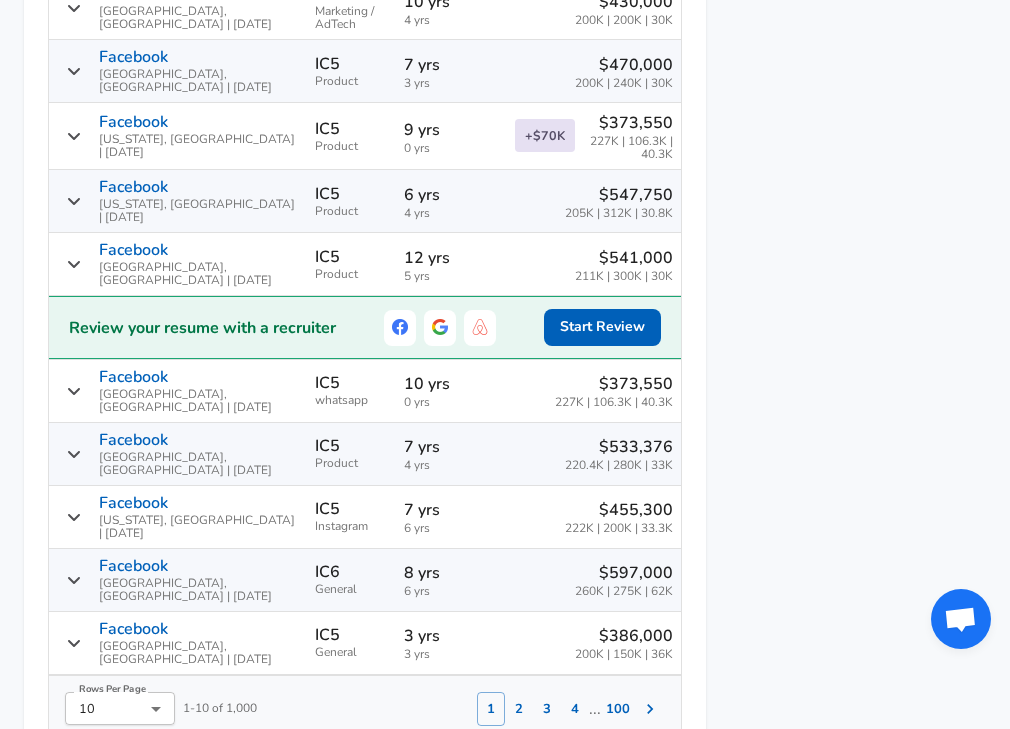 scroll, scrollTop: 1634, scrollLeft: 0, axis: vertical 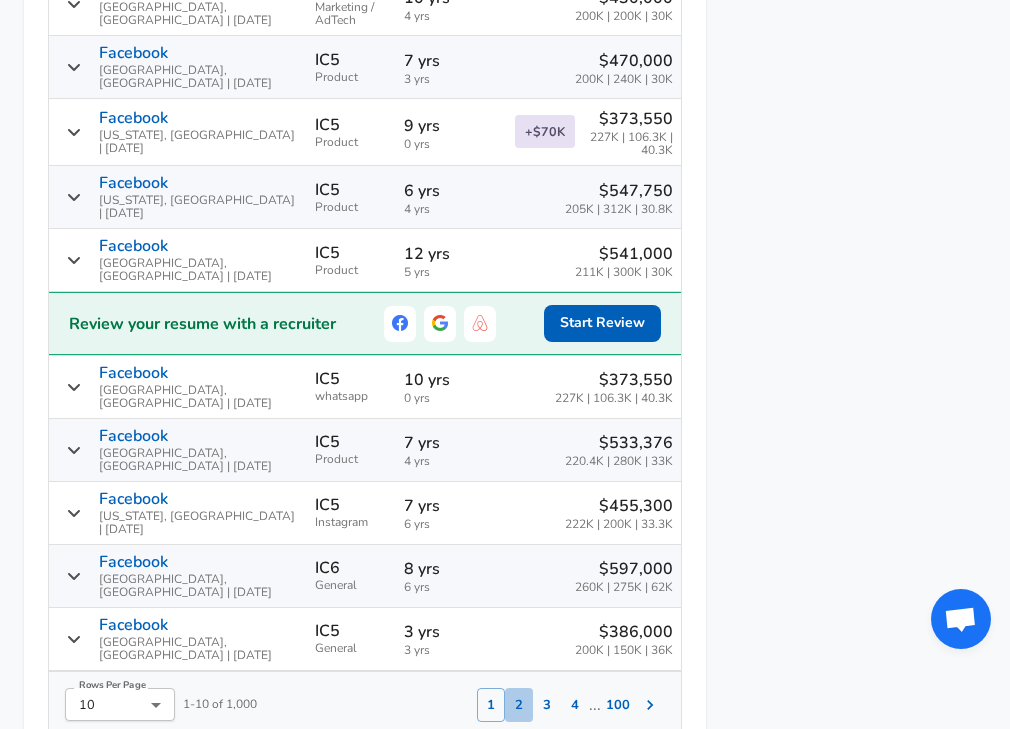 click on "2" at bounding box center (519, 705) 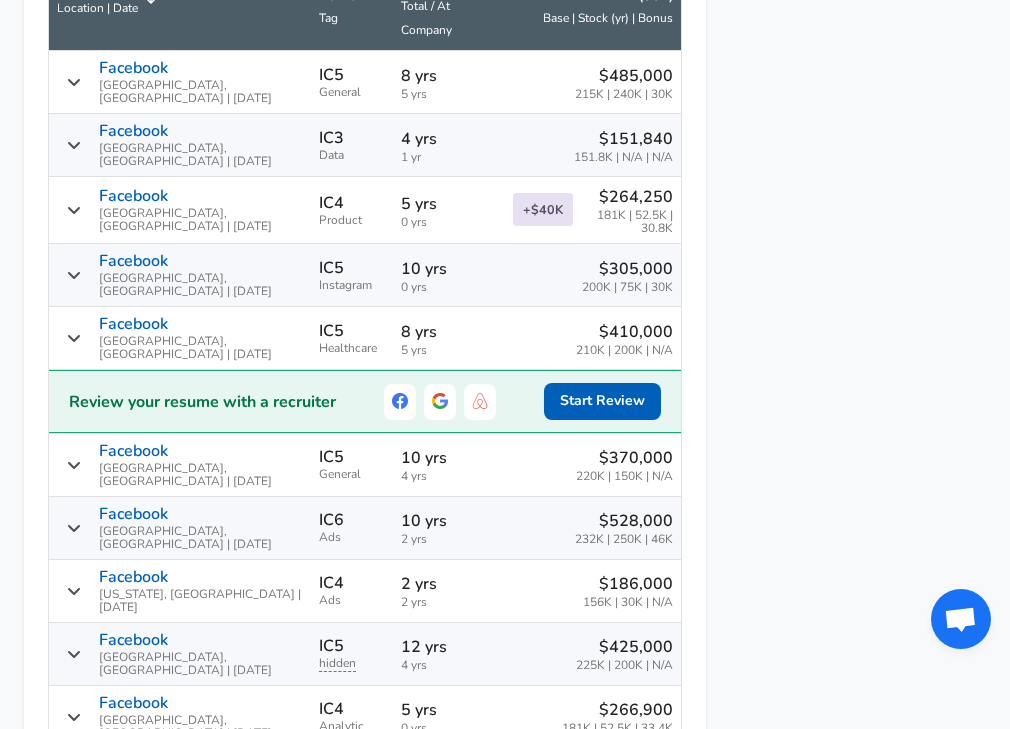 scroll, scrollTop: 1558, scrollLeft: 0, axis: vertical 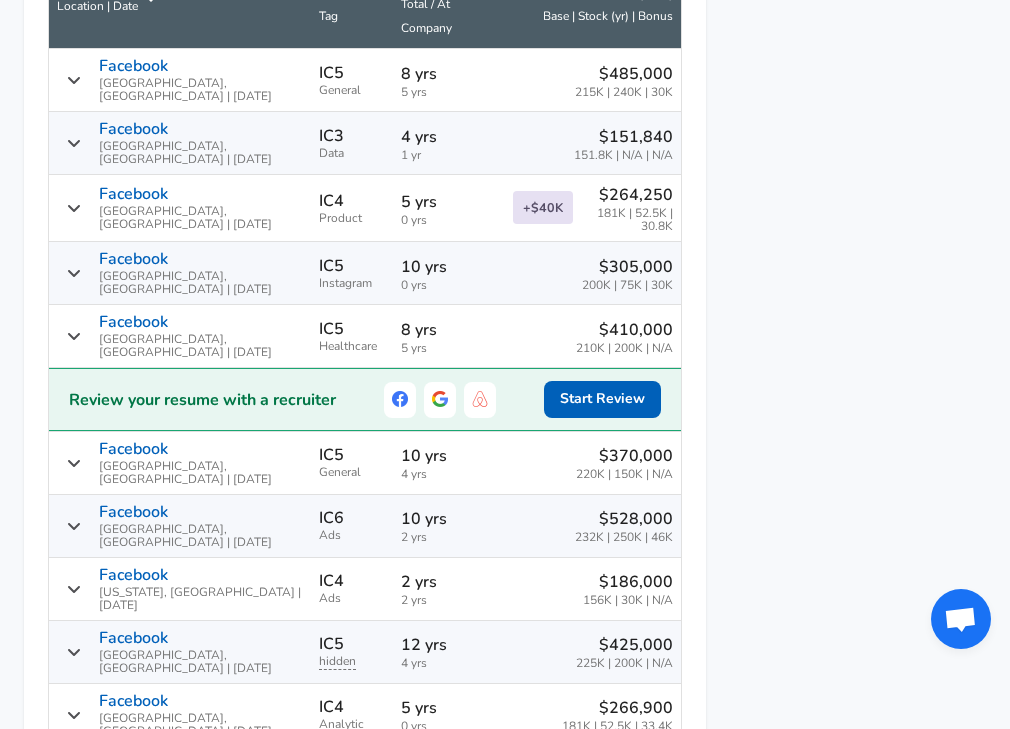 click on "3" at bounding box center [547, 781] 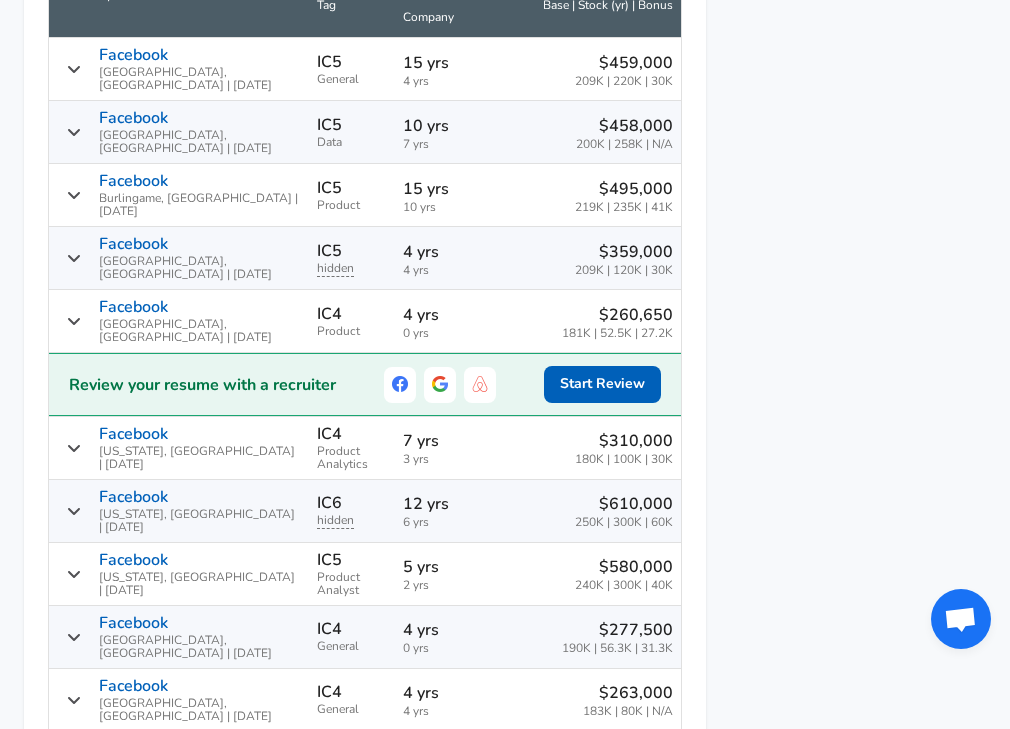 scroll, scrollTop: 1582, scrollLeft: 0, axis: vertical 